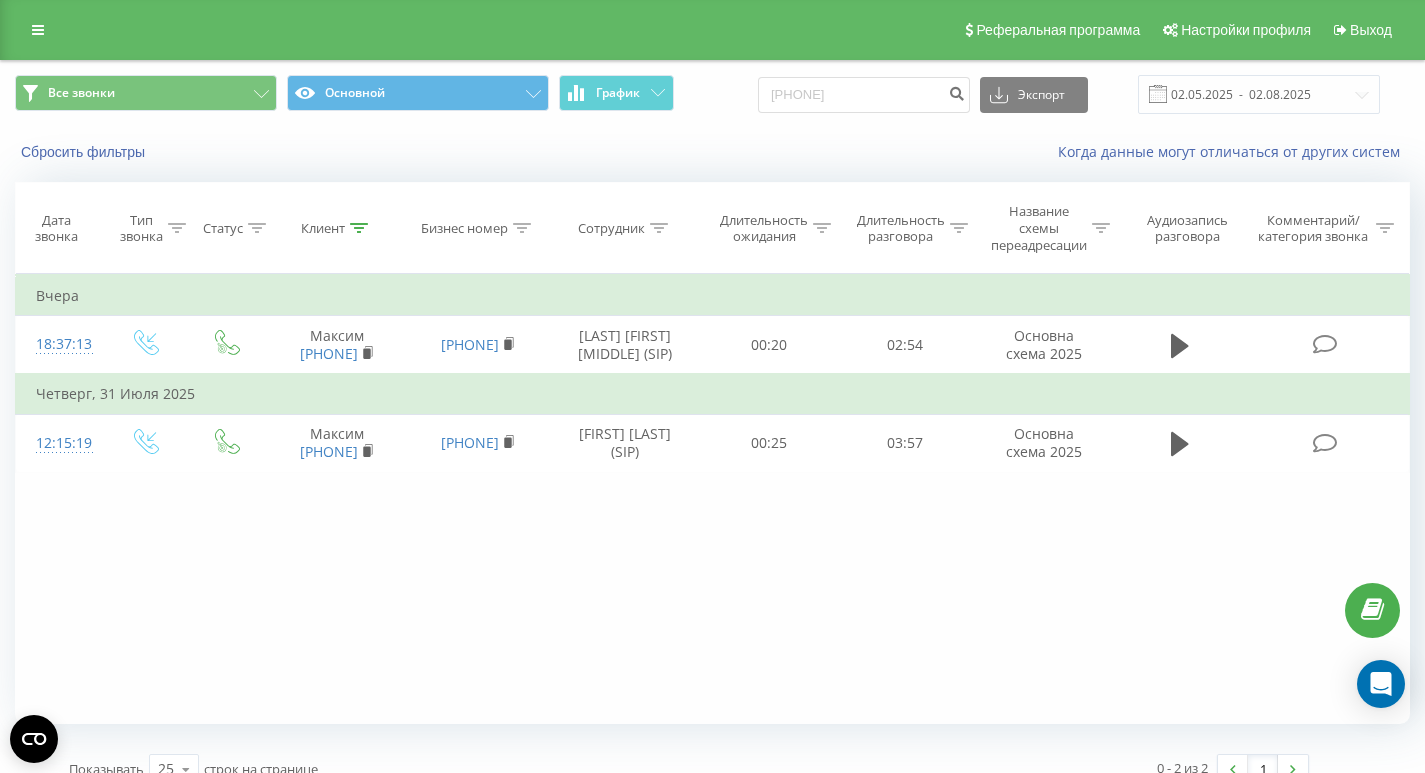 scroll, scrollTop: 26, scrollLeft: 0, axis: vertical 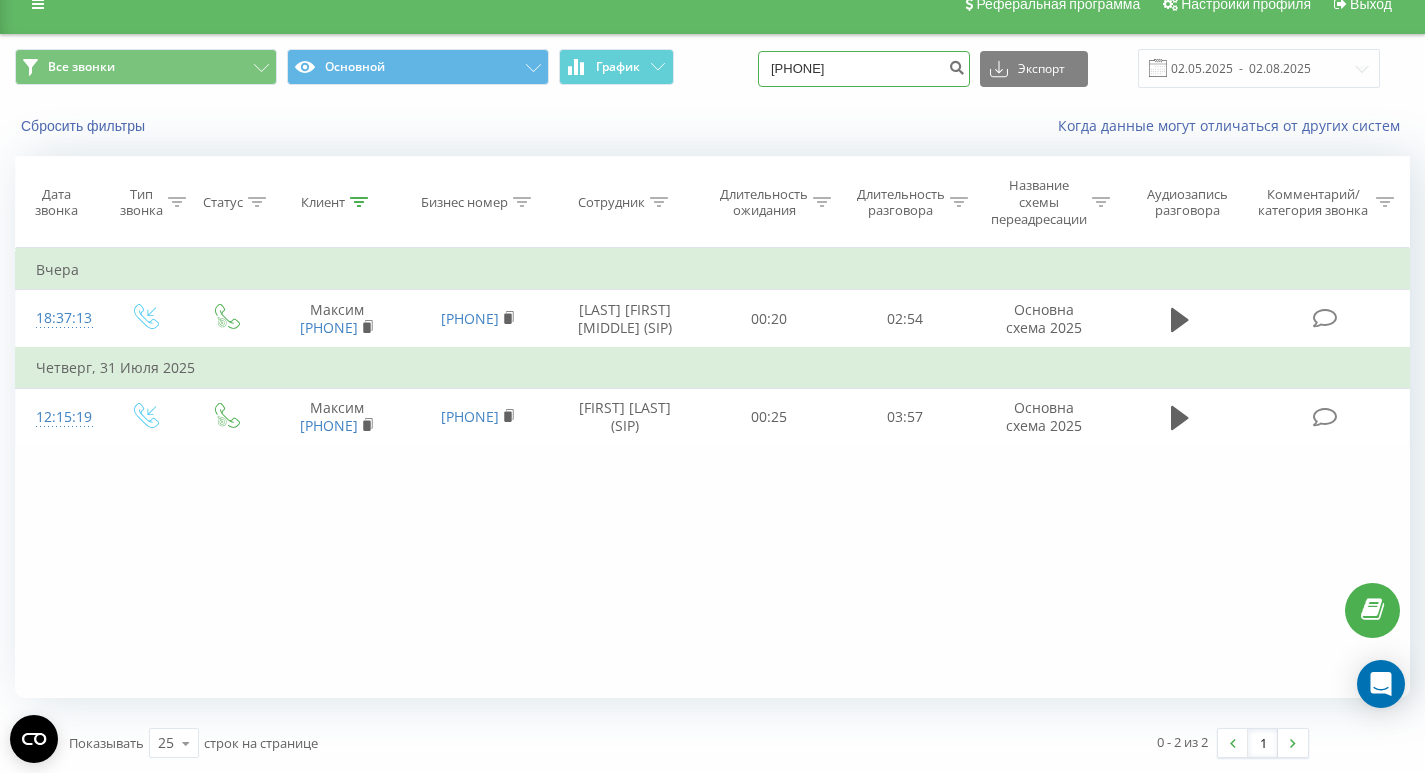 click on "380687577159" at bounding box center [864, 69] 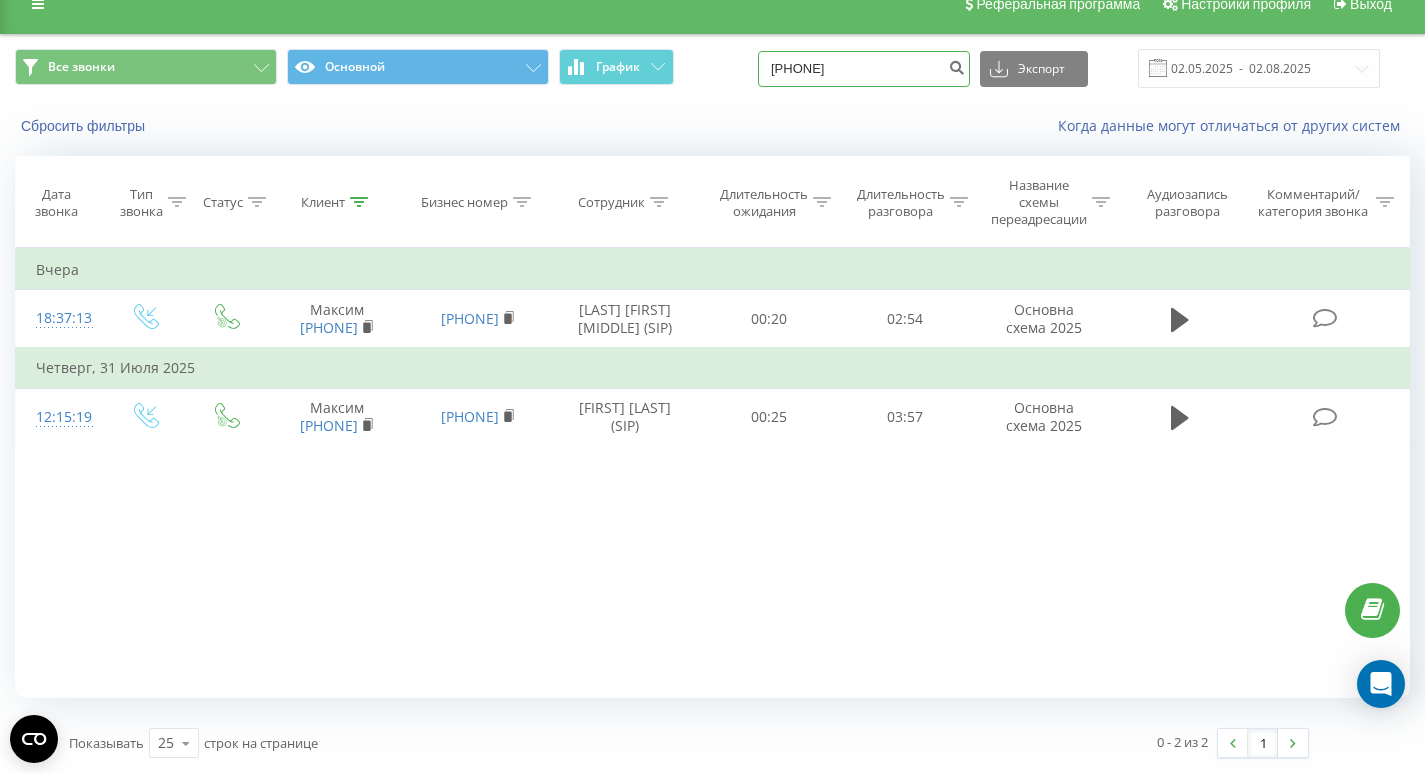 type on "380965011304" 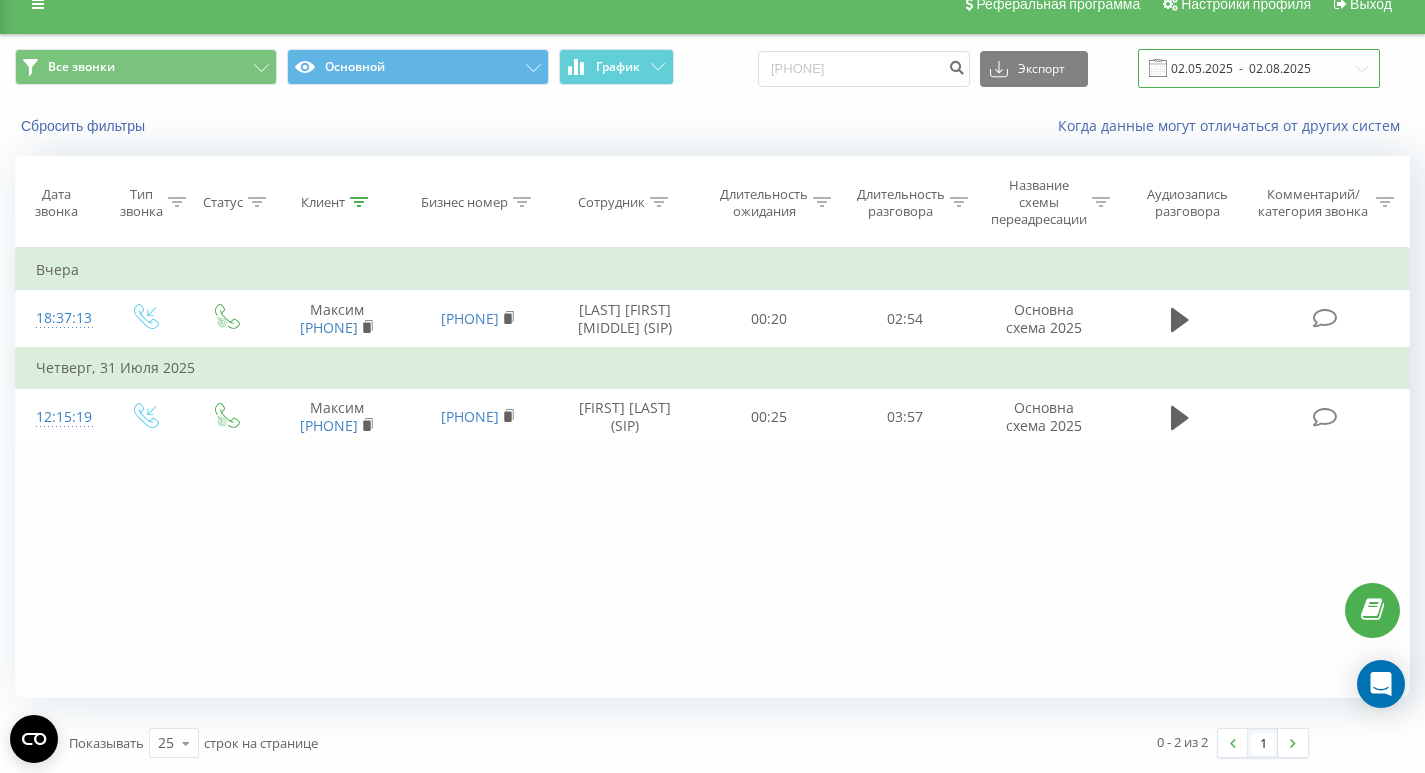 click on "02.05.2025  -  02.08.2025" at bounding box center (1259, 68) 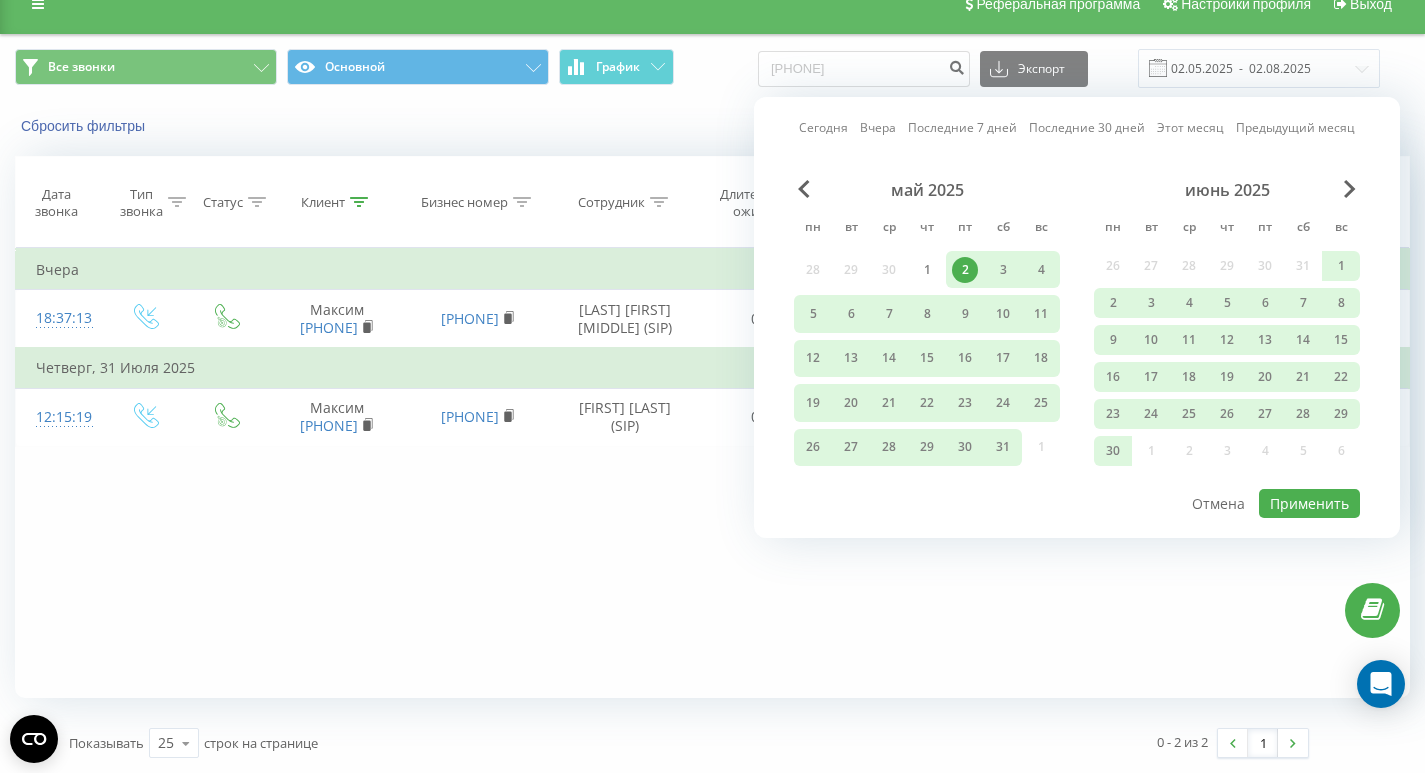 click on "май 2025" at bounding box center (927, 190) 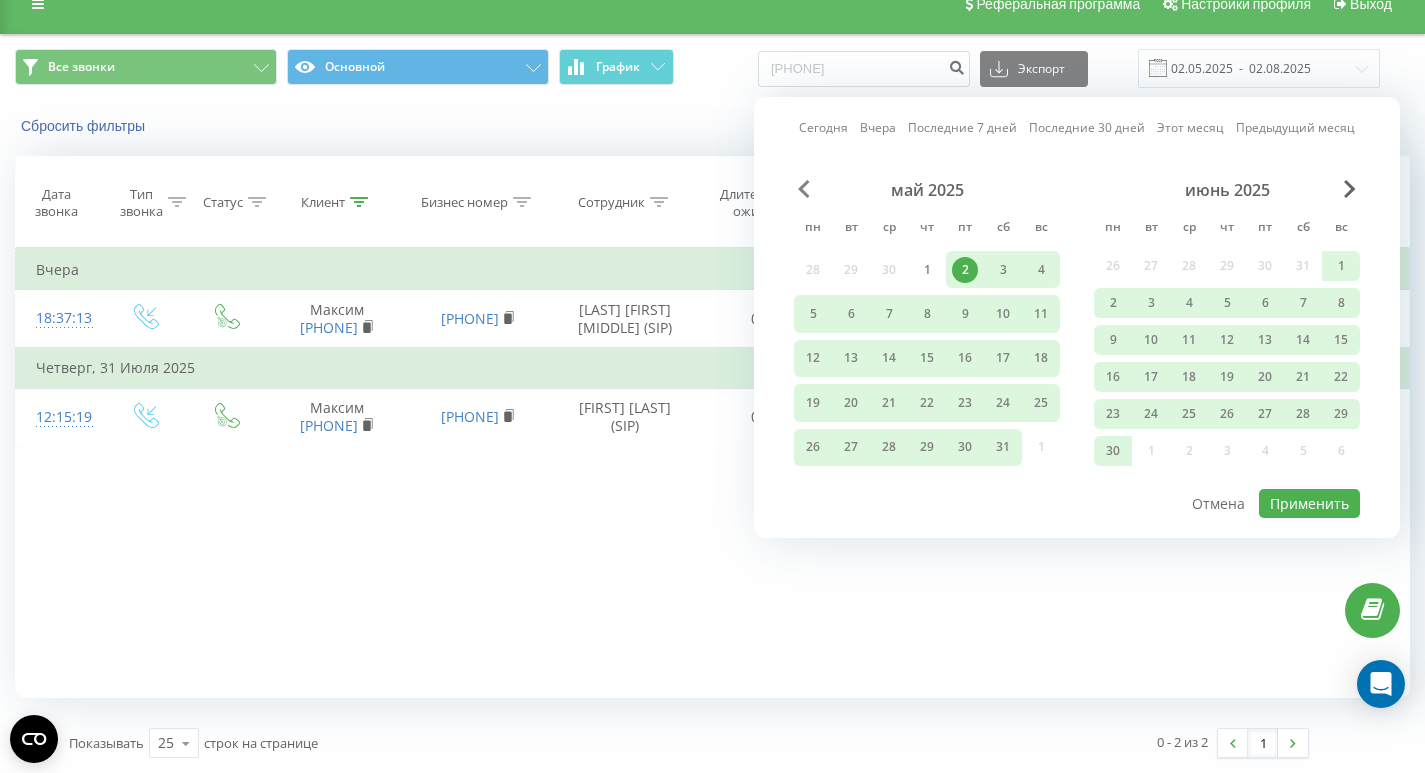 click at bounding box center (804, 189) 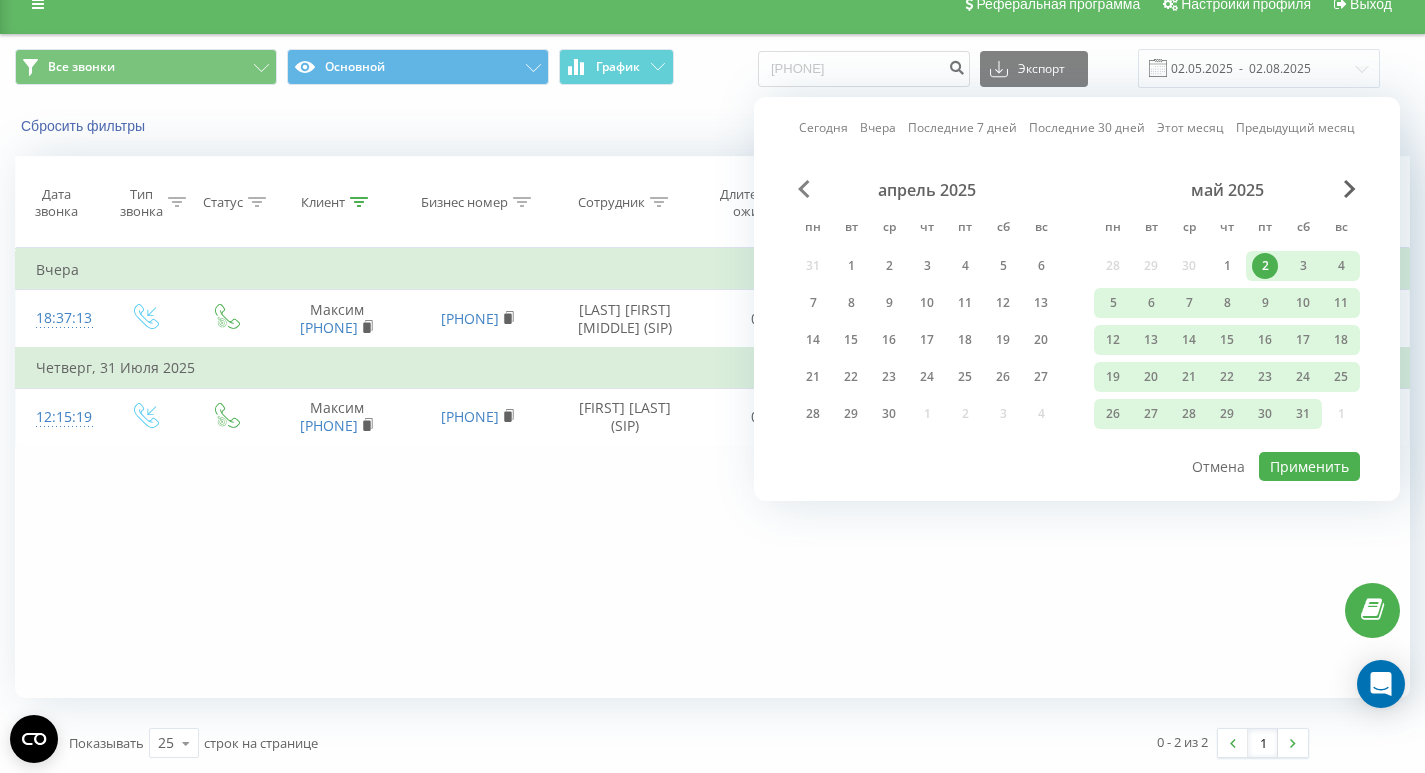 click at bounding box center [804, 189] 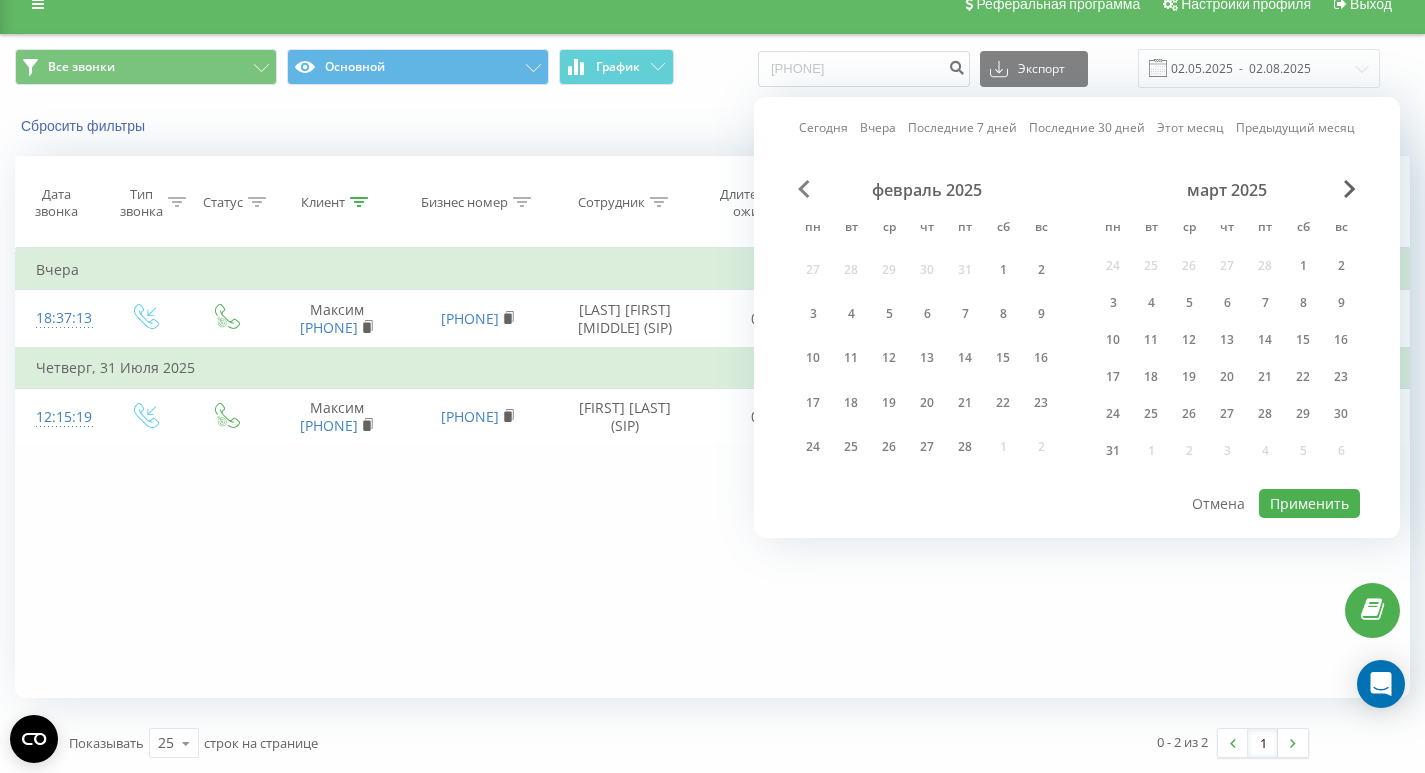 click at bounding box center [804, 189] 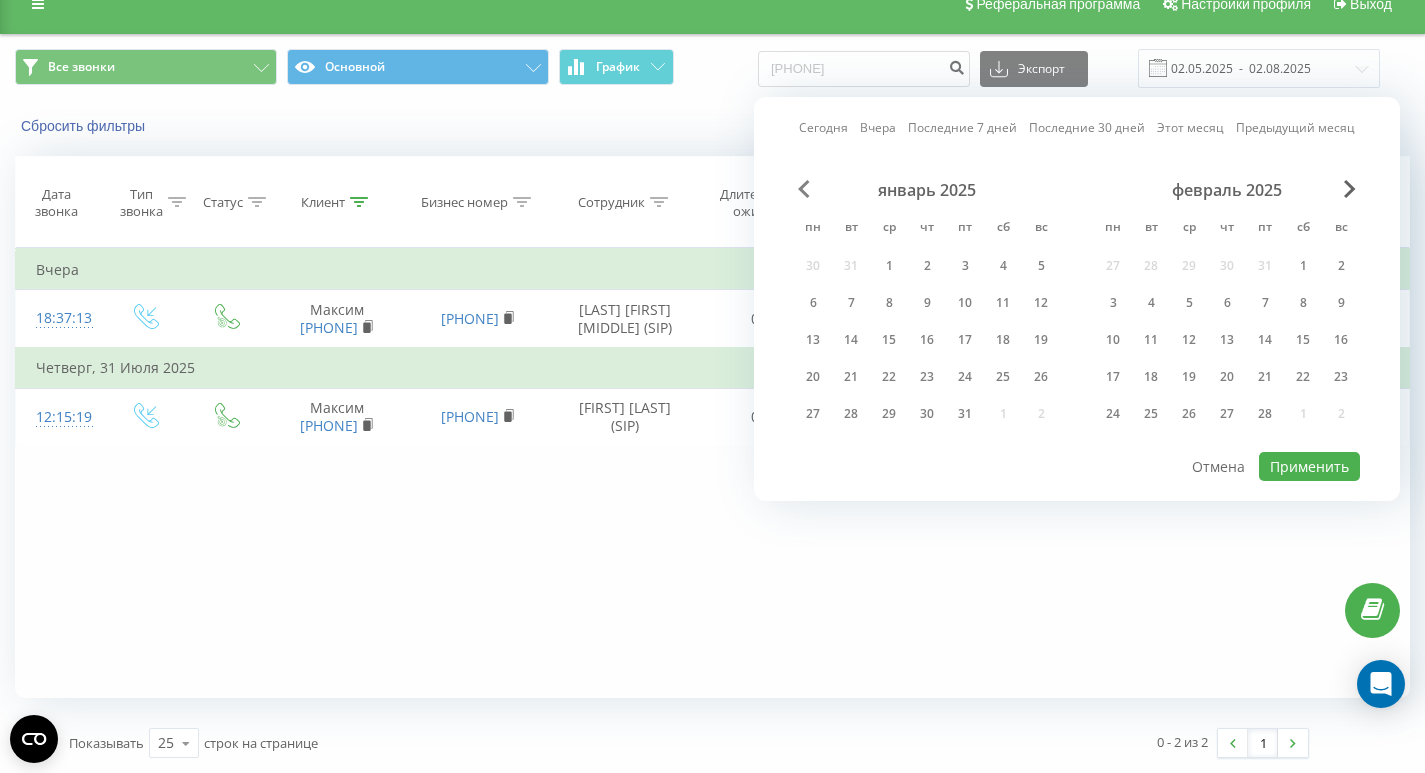 click at bounding box center (804, 189) 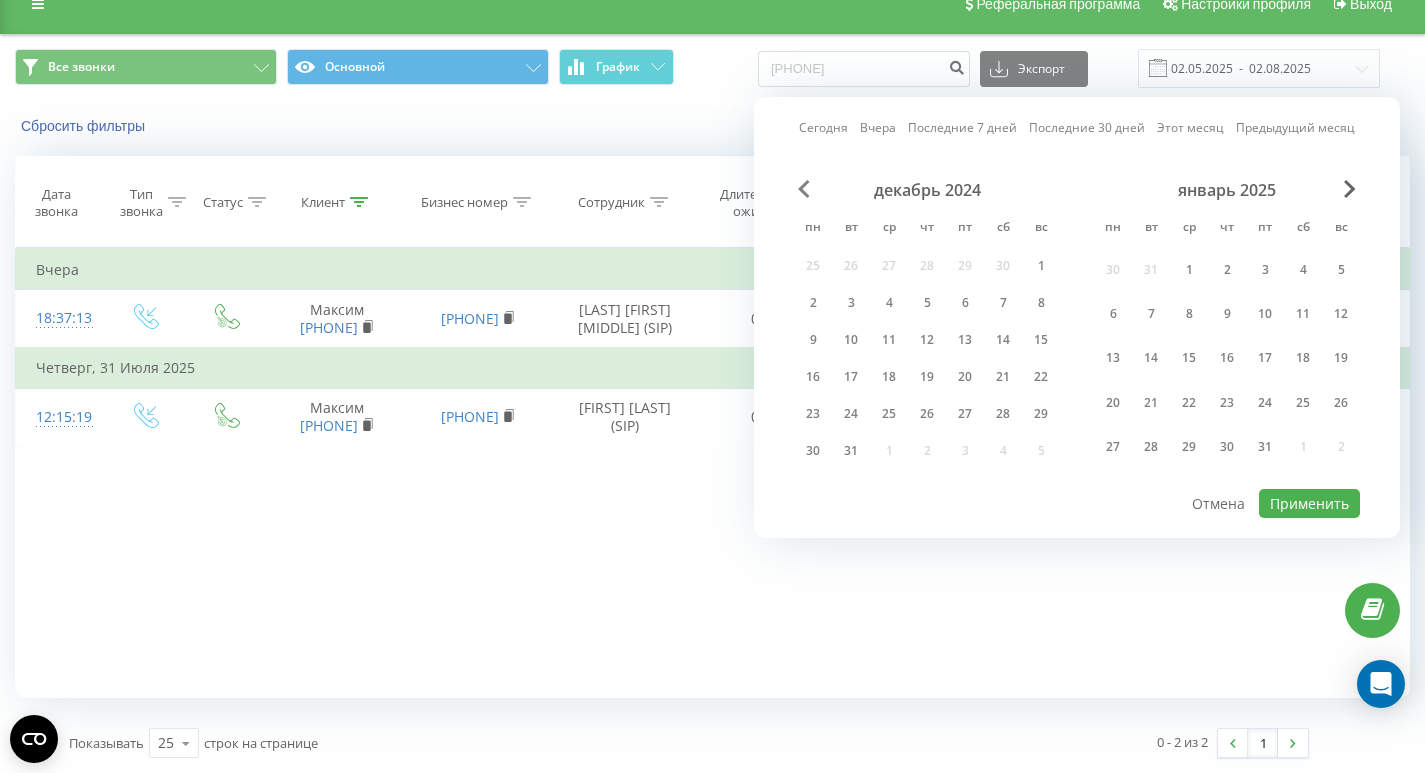 click at bounding box center (804, 189) 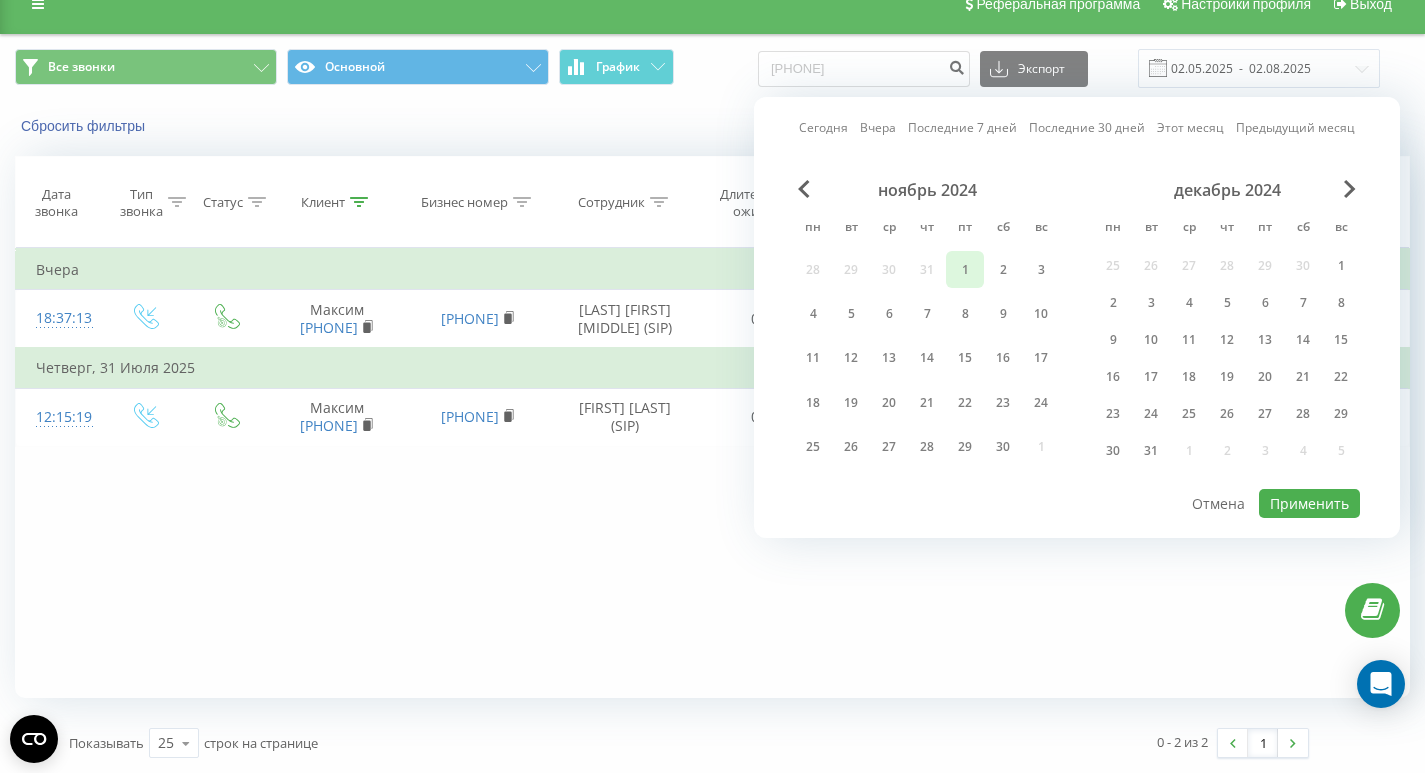 click on "1" at bounding box center (965, 269) 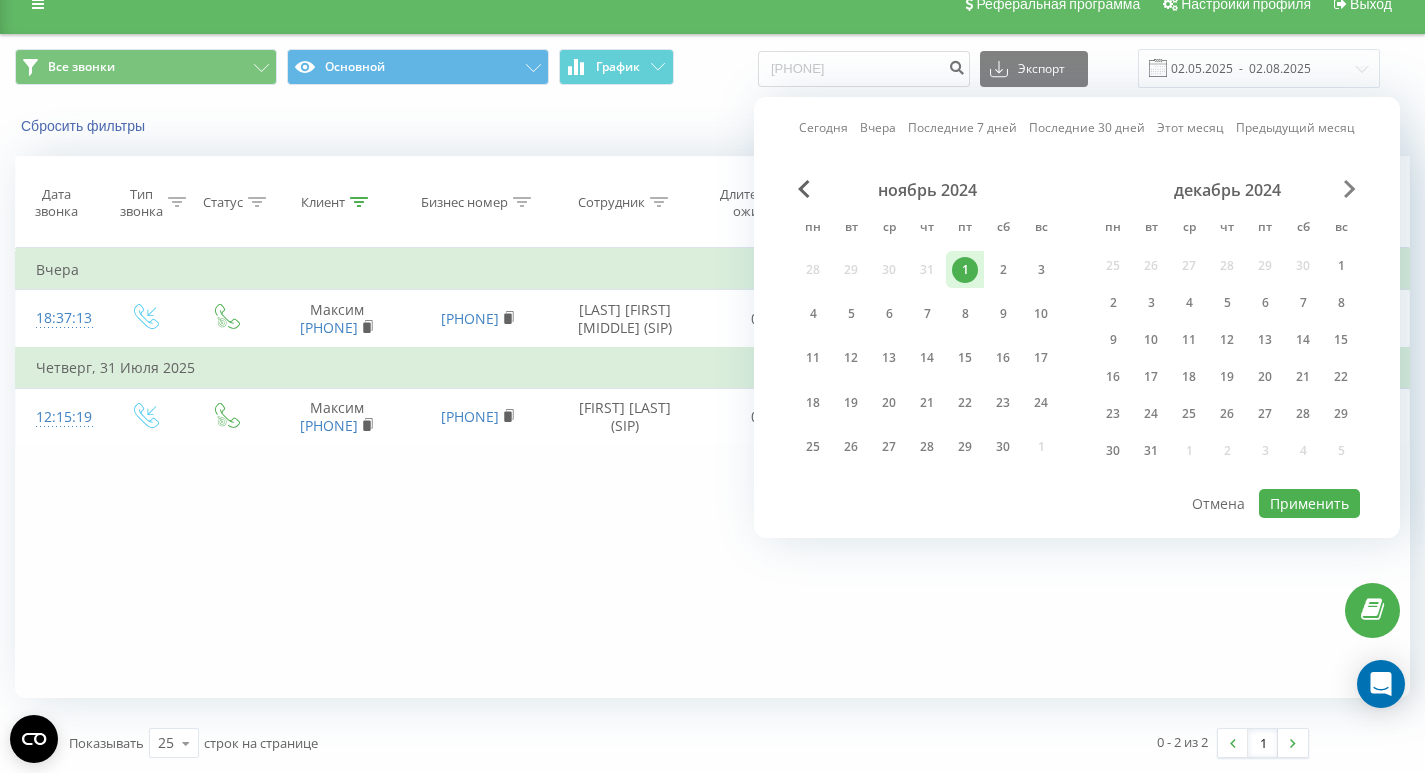 click at bounding box center [1350, 189] 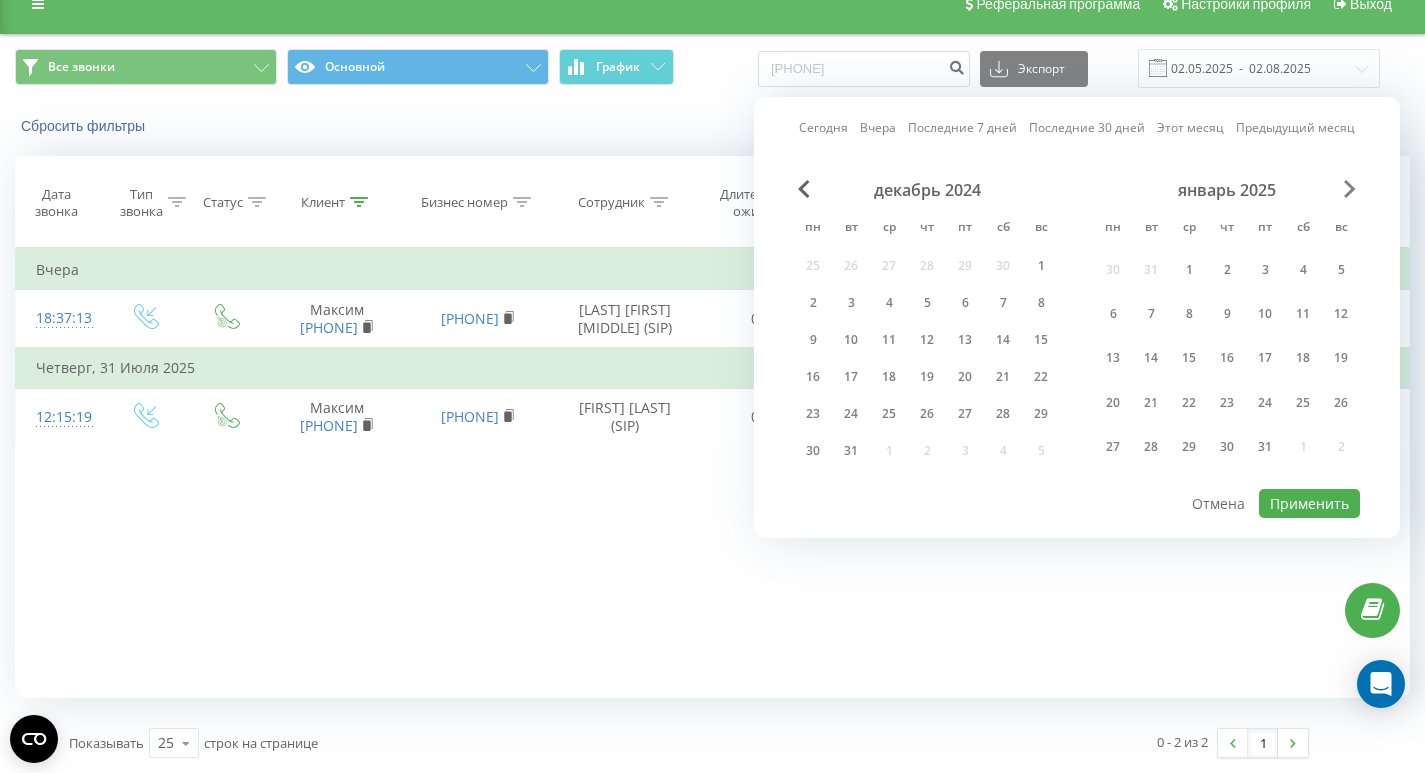 click at bounding box center [1350, 189] 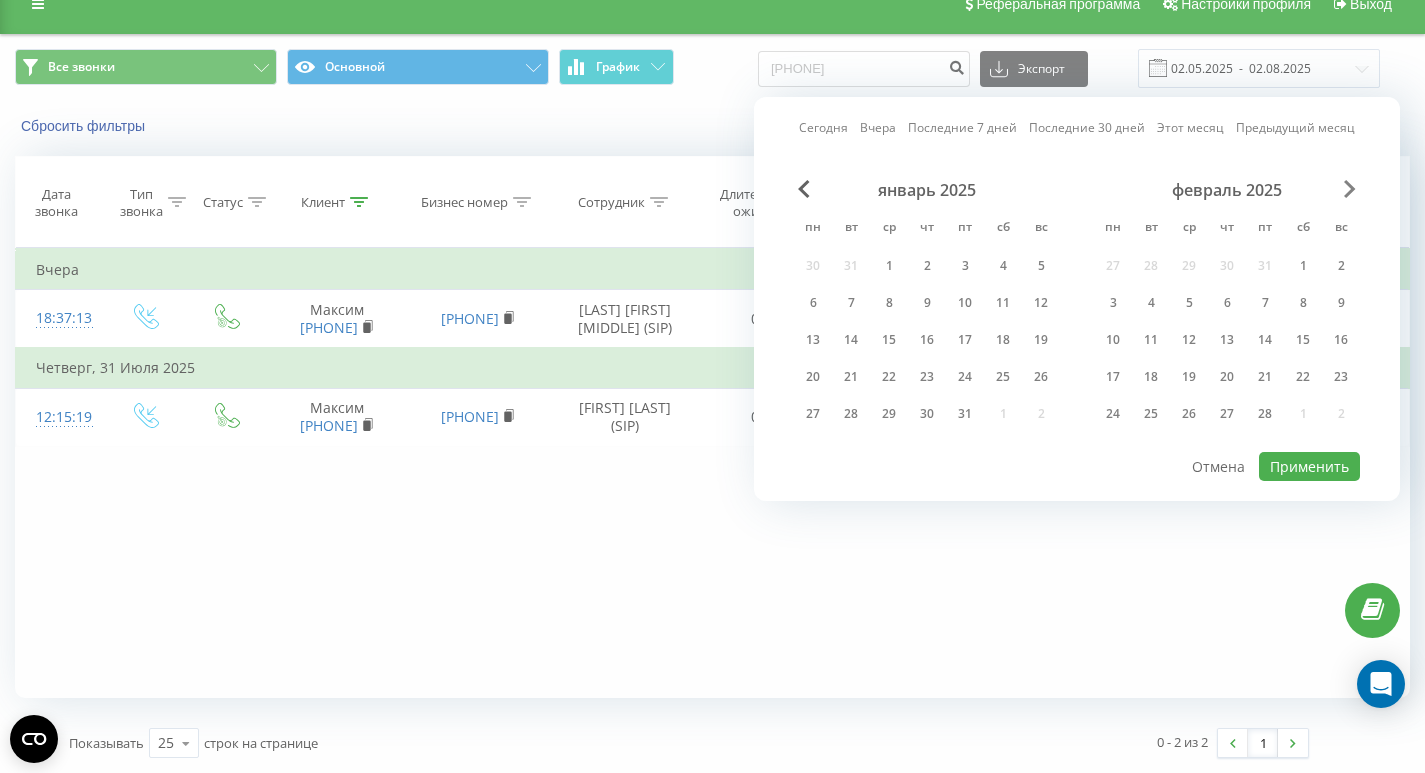 click at bounding box center [1350, 189] 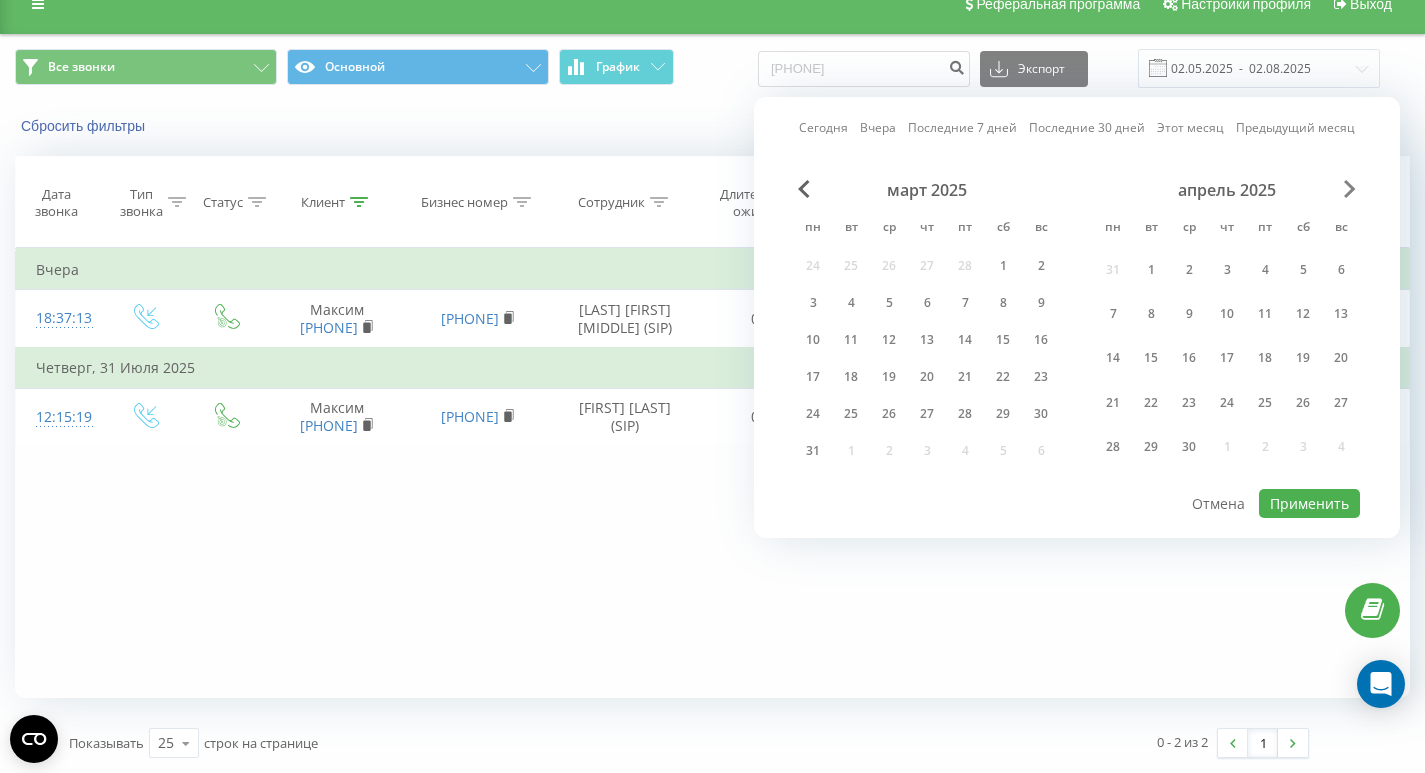 click at bounding box center [1350, 189] 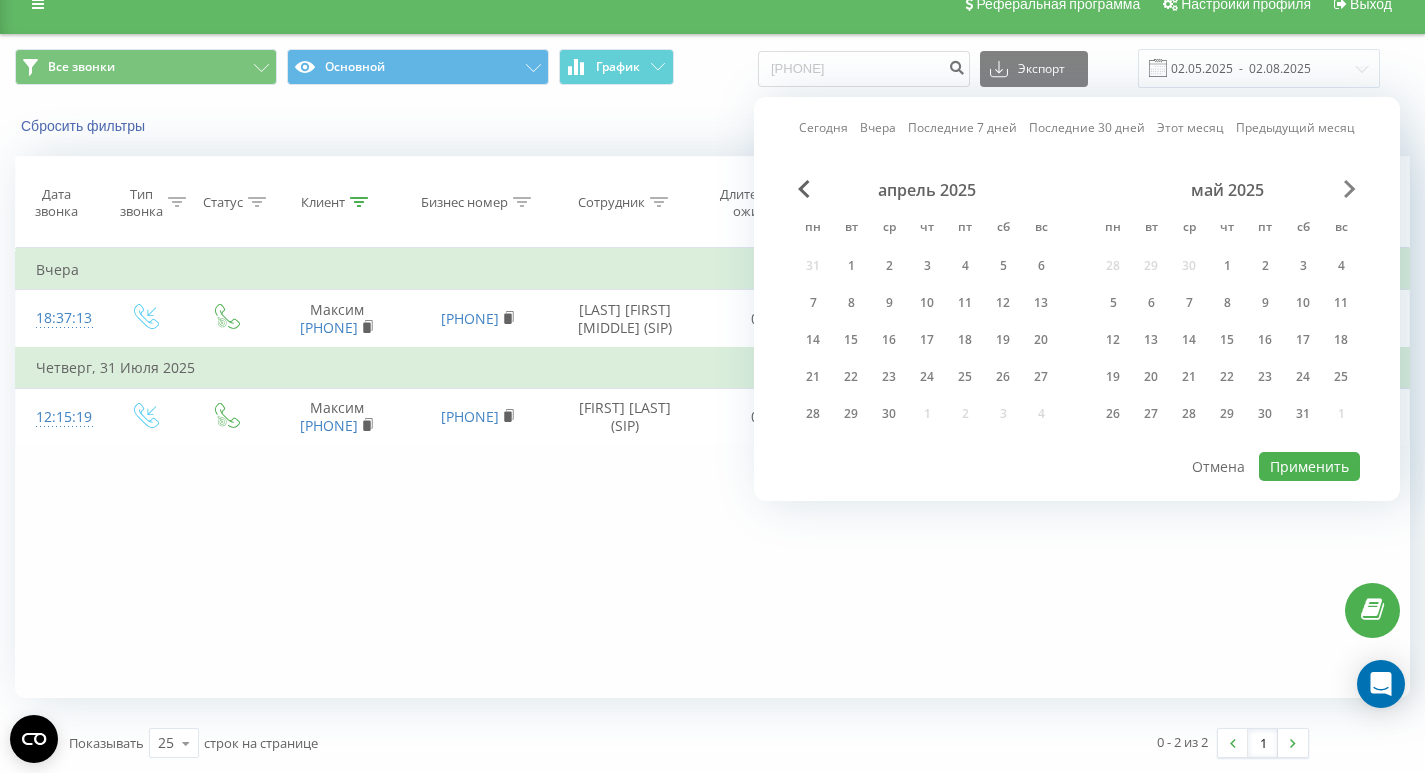 click at bounding box center (1350, 189) 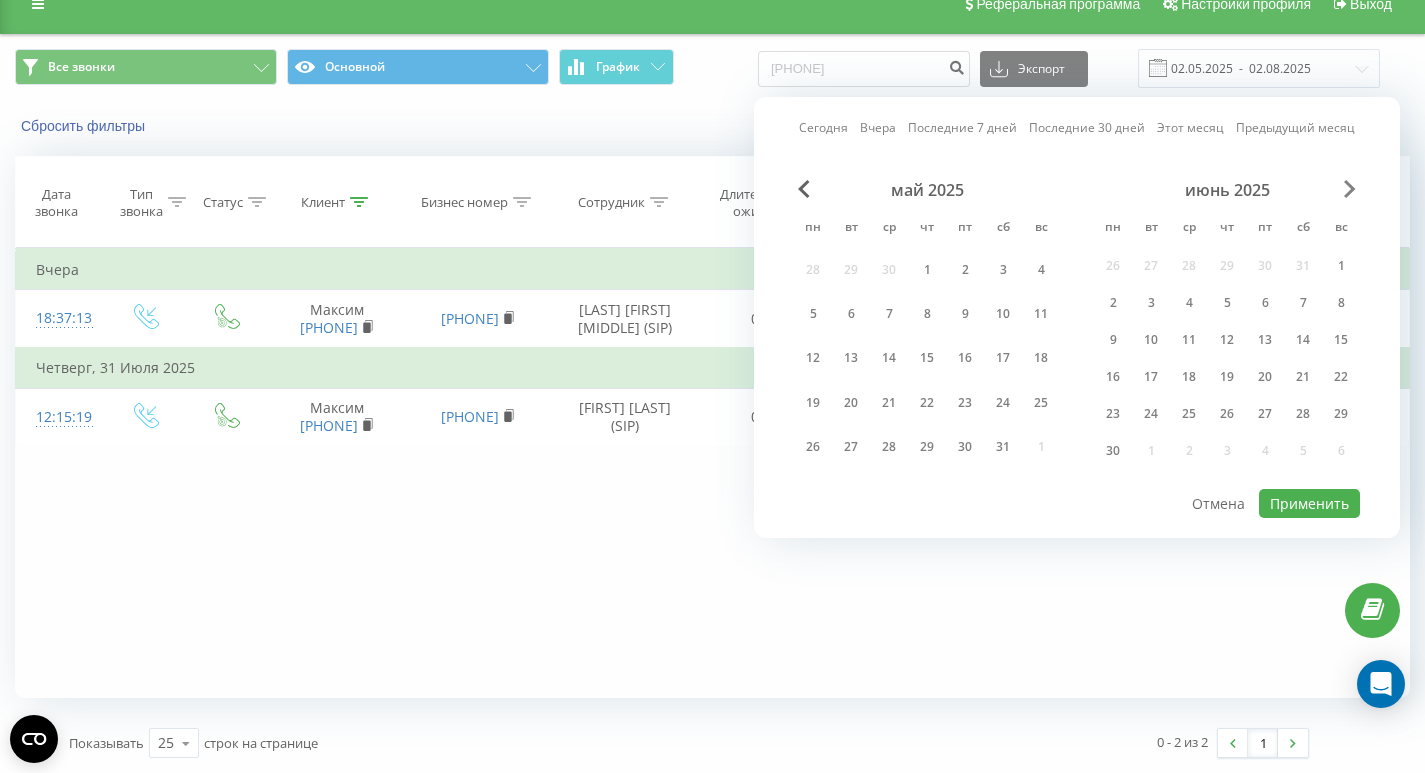 click at bounding box center [1350, 189] 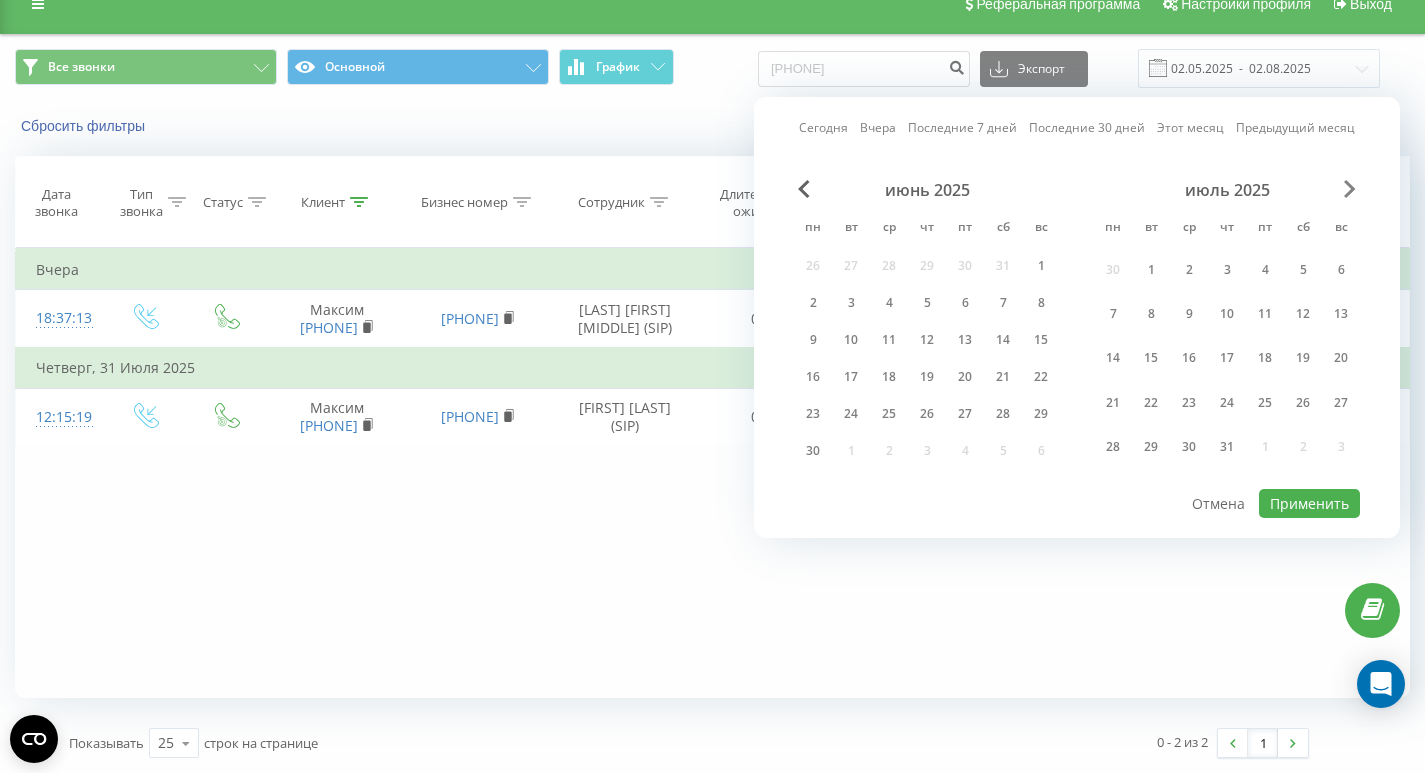 click at bounding box center [1350, 189] 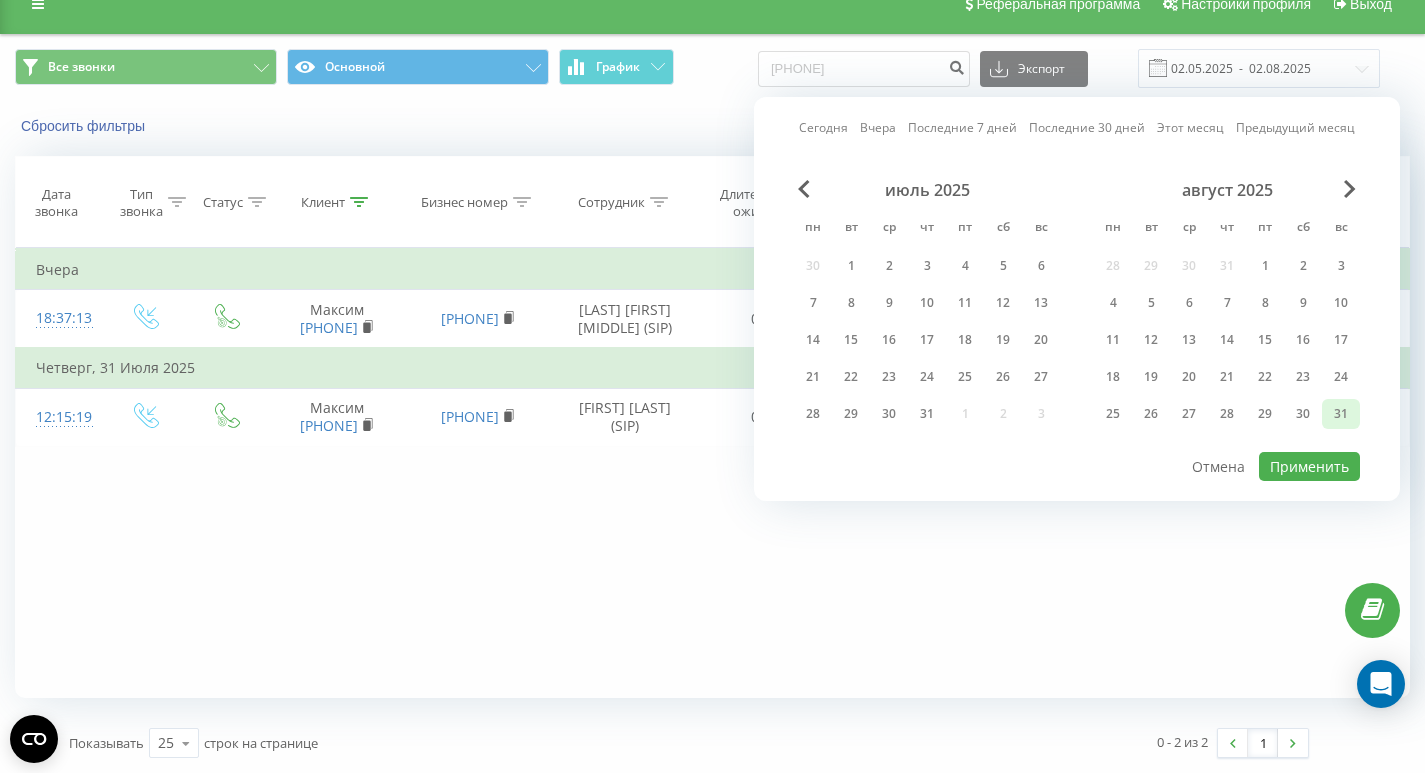 click on "31" at bounding box center [1341, 414] 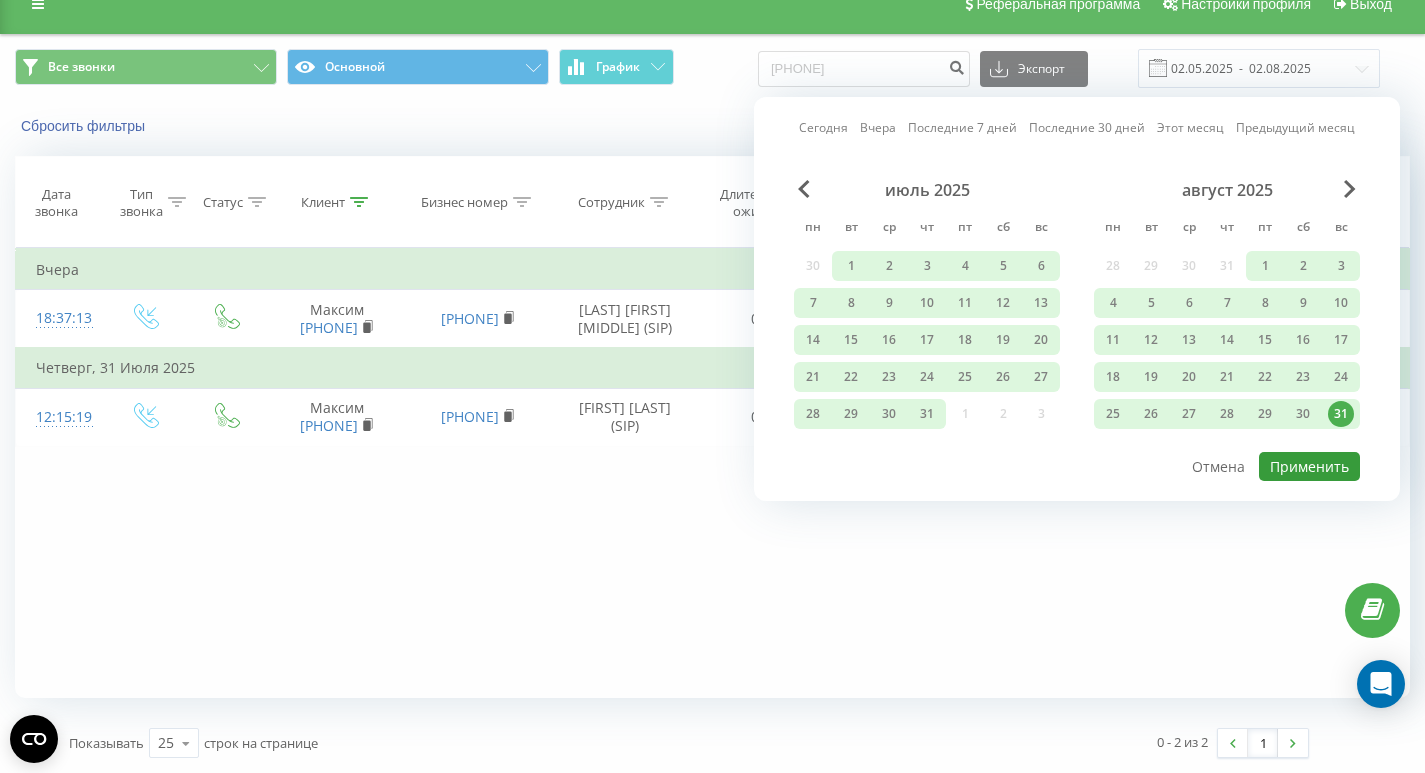 click on "Применить" at bounding box center (1309, 466) 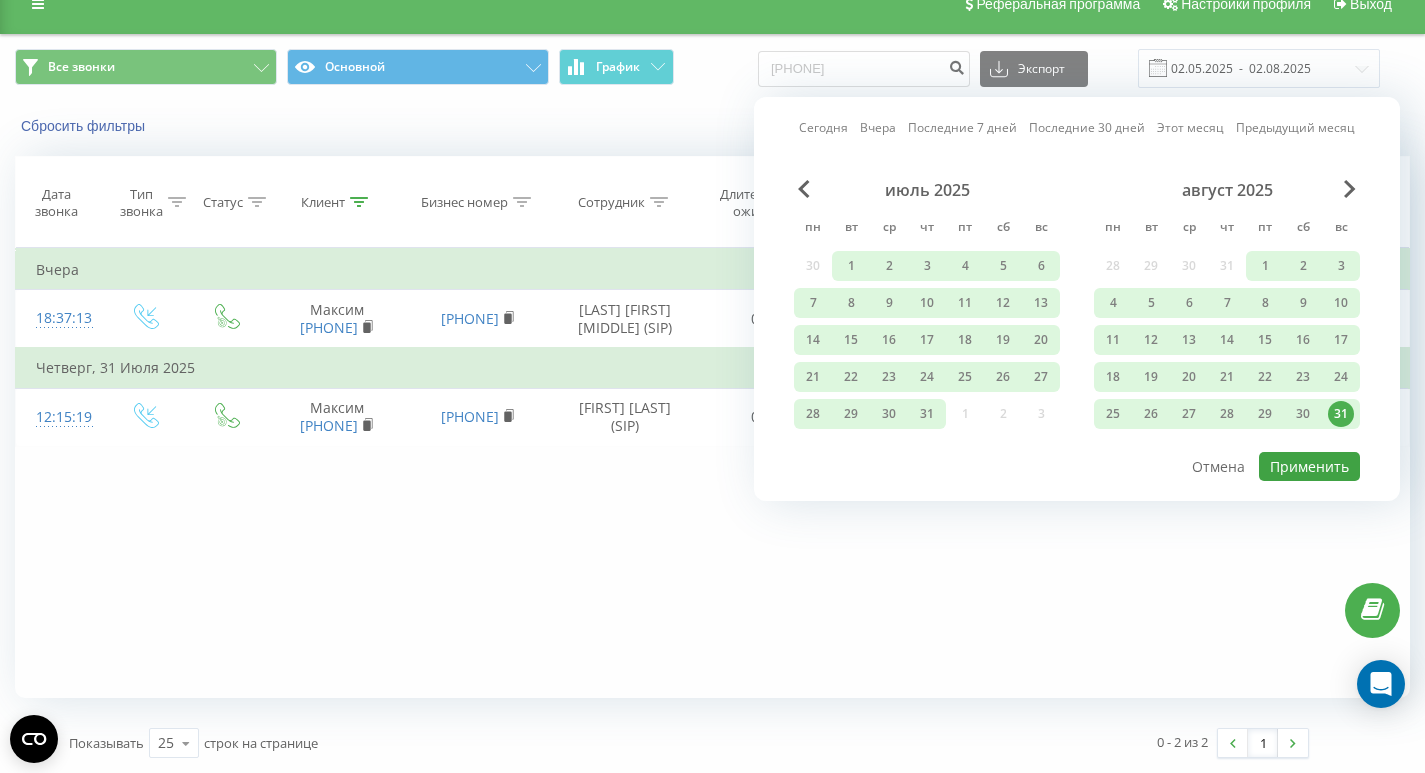 type on "01.11.2024  -  31.08.2025" 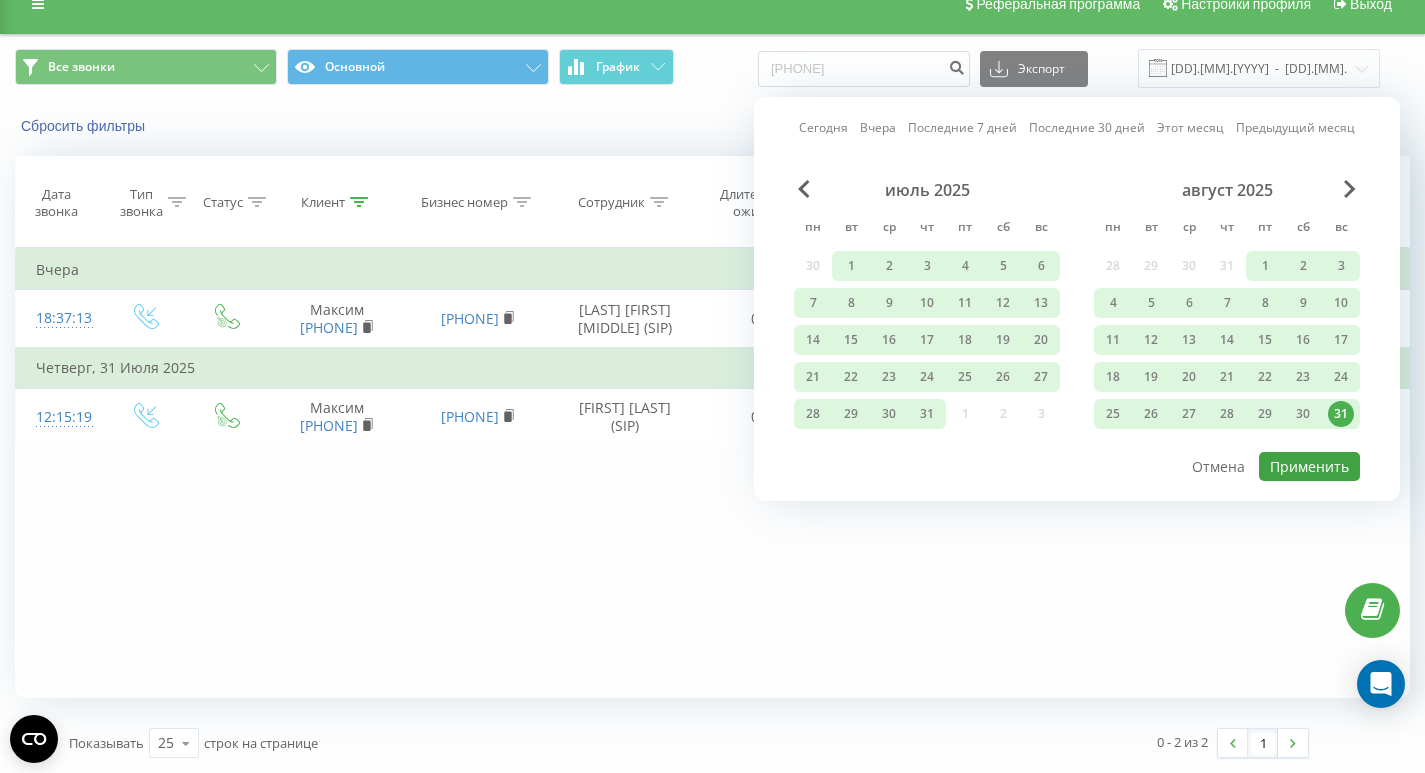 scroll, scrollTop: 0, scrollLeft: 0, axis: both 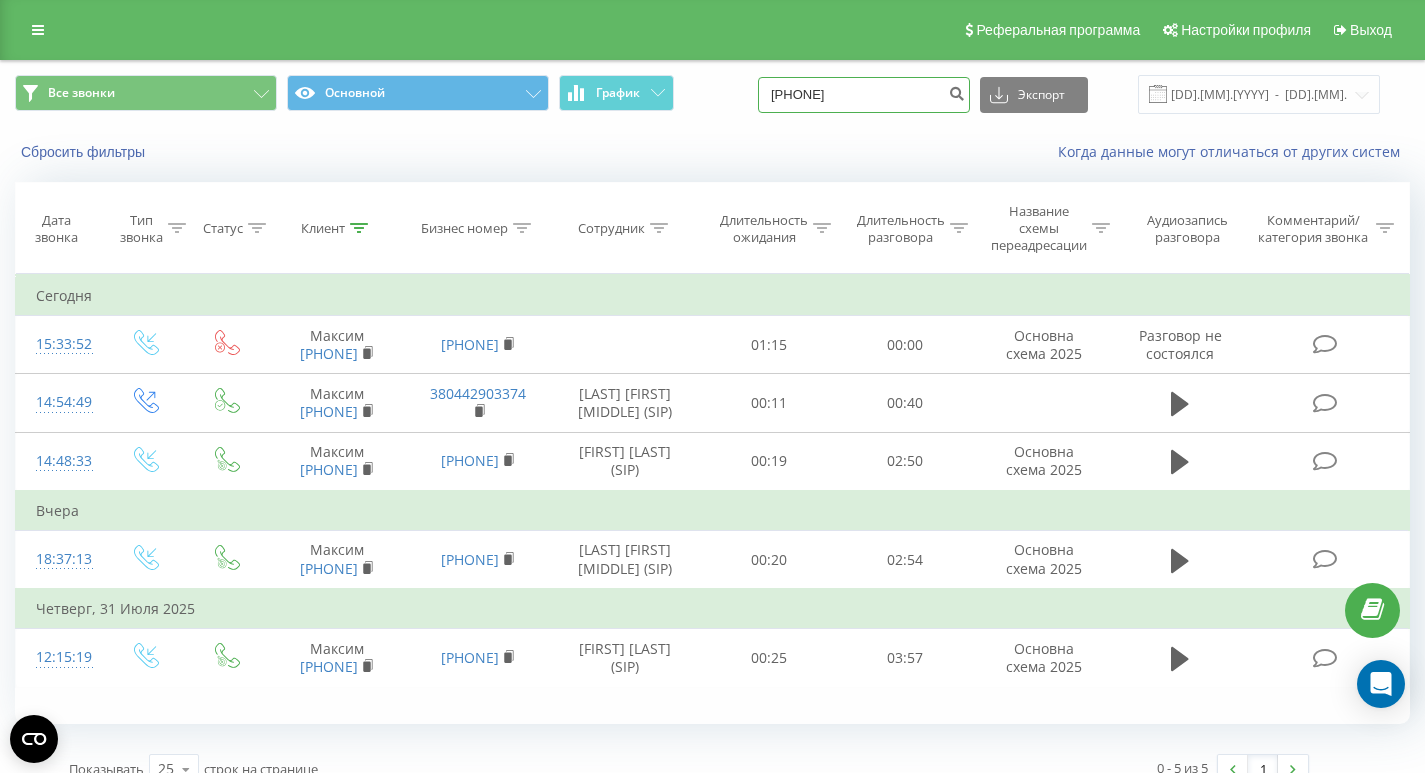 click on "380965011304" at bounding box center [864, 95] 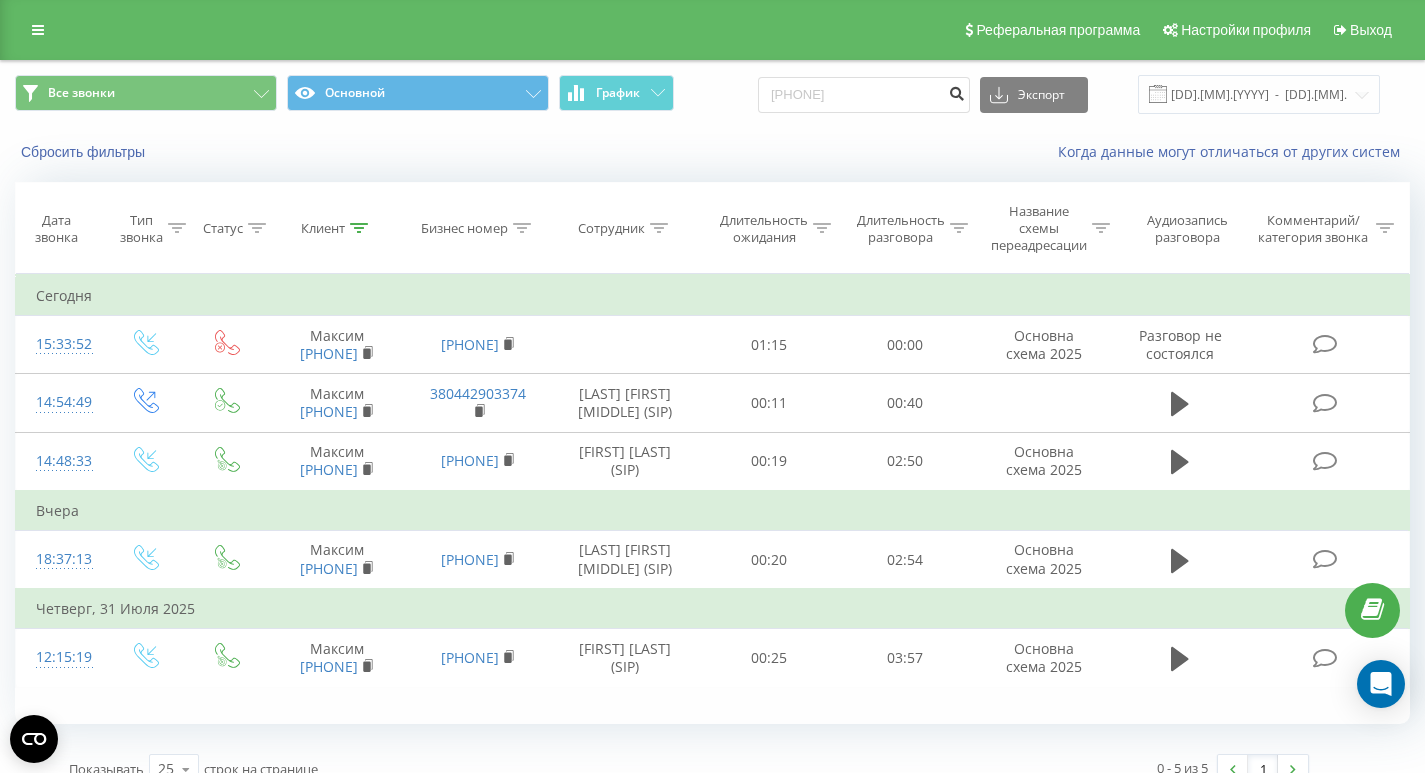 click at bounding box center [956, 91] 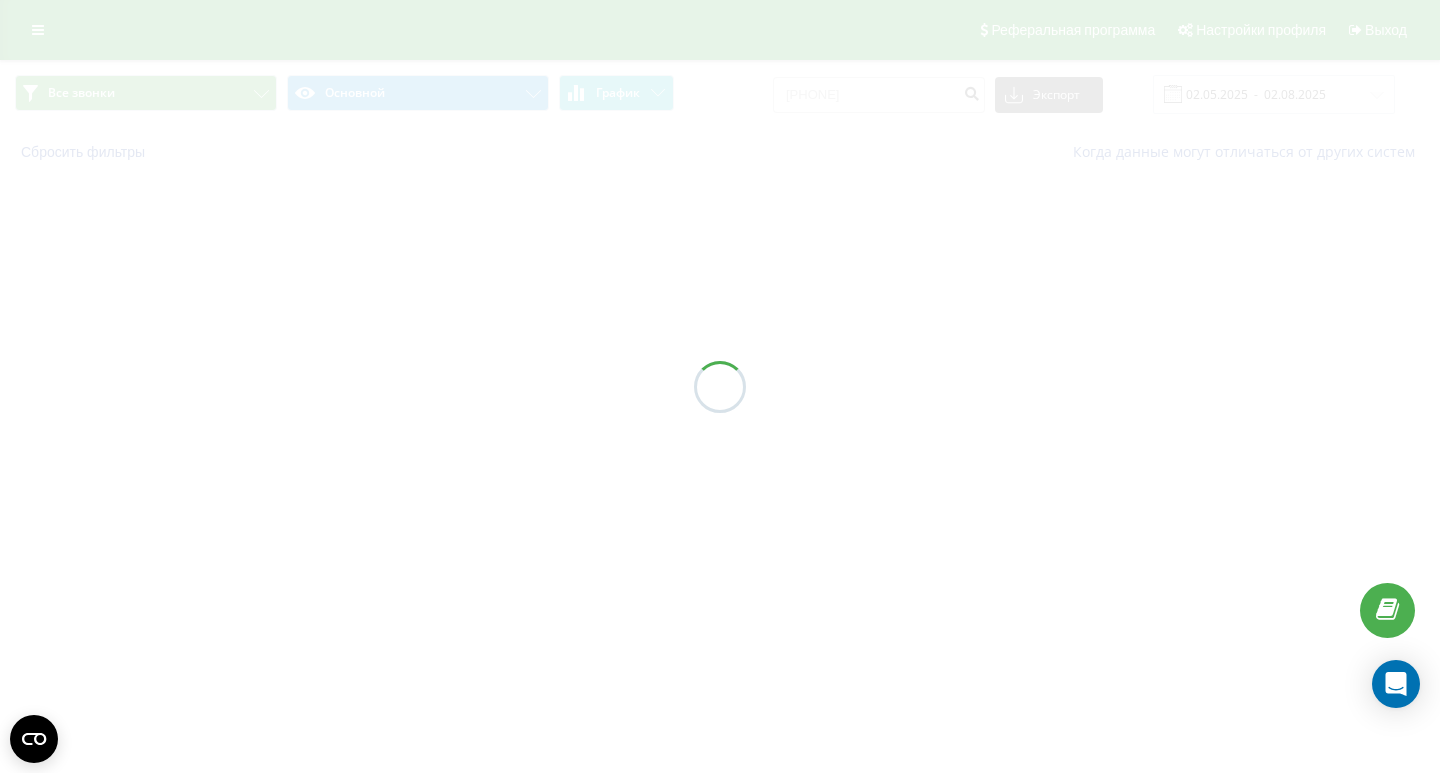 scroll, scrollTop: 0, scrollLeft: 0, axis: both 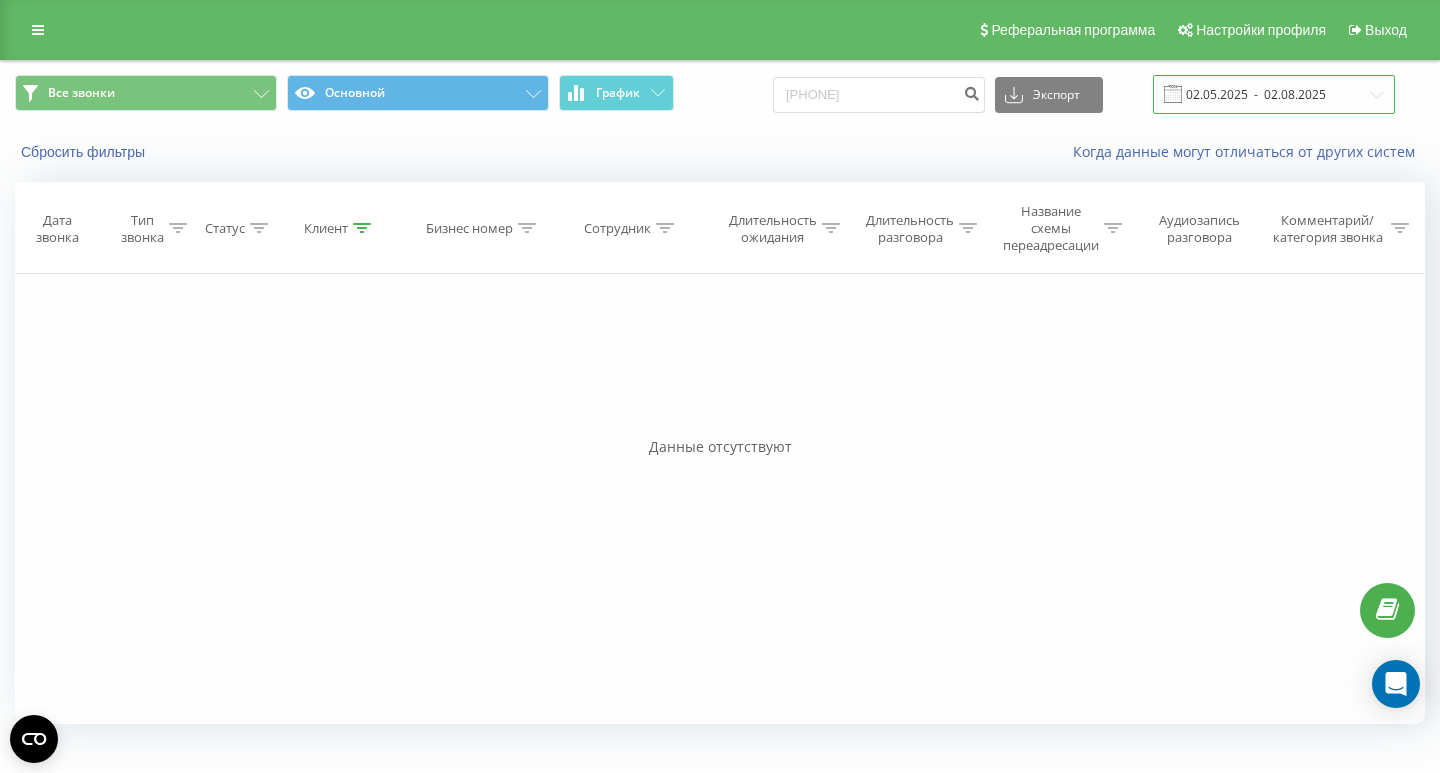 click on "02.05.2025  -  02.08.2025" at bounding box center [1274, 94] 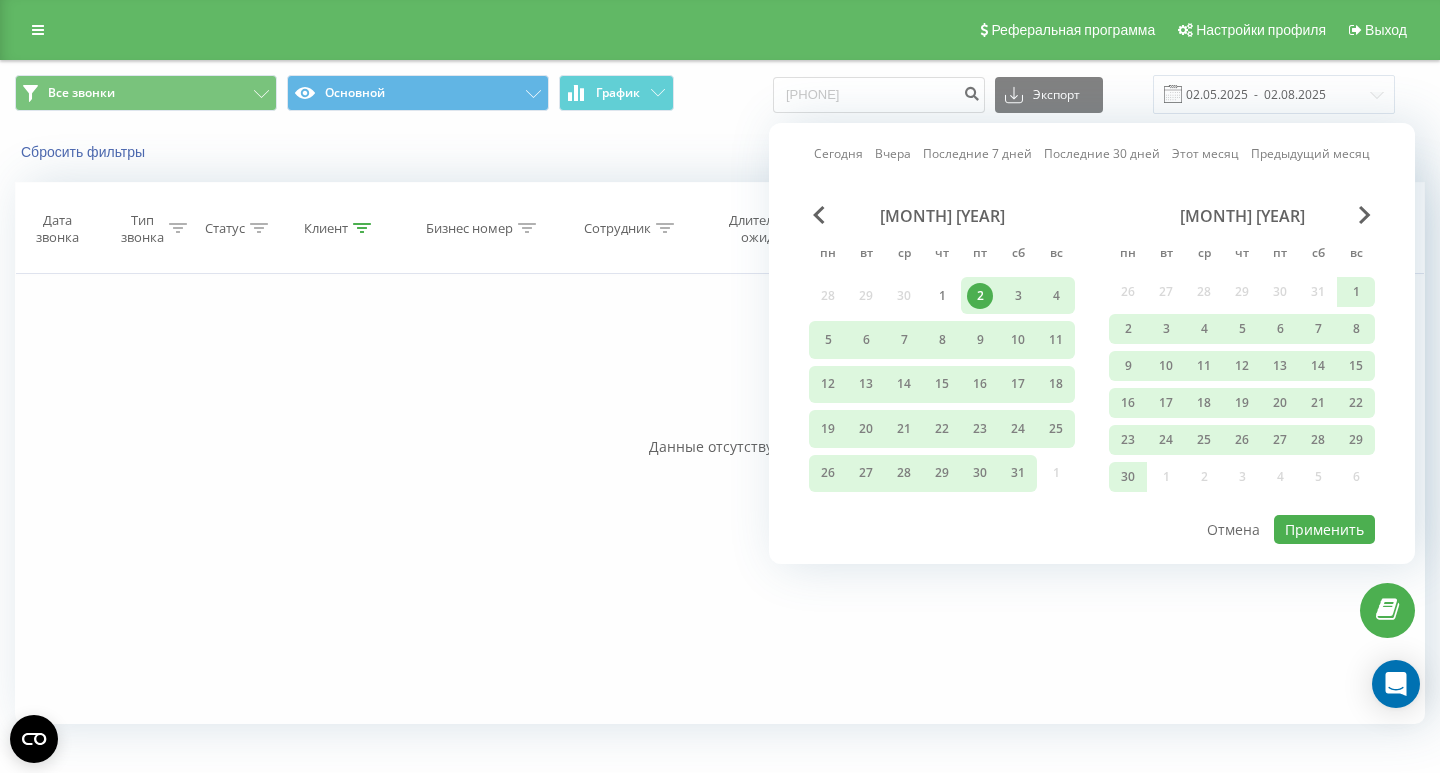 click on "Сегодня Вчера Последние 7 дней Последние 30 дней Этот месяц Предыдущий месяц май 2025 пн вт ср чт пт сб вс 28 29 30 1 2 3 4 5 6 7 8 9 10 11 12 13 14 15 16 17 18 19 20 21 22 23 24 25 26 27 28 29 30 31 1 июнь 2025 пн вт ср чт пт сб вс 26 27 28 29 30 31 1 2 3 4 5 6 7 8 9 10 11 12 13 14 15 16 17 18 19 20 21 22 23 24 25 26 27 28 29 30 1 2 3 4 5 6 Применить Отмена" at bounding box center [1092, 343] 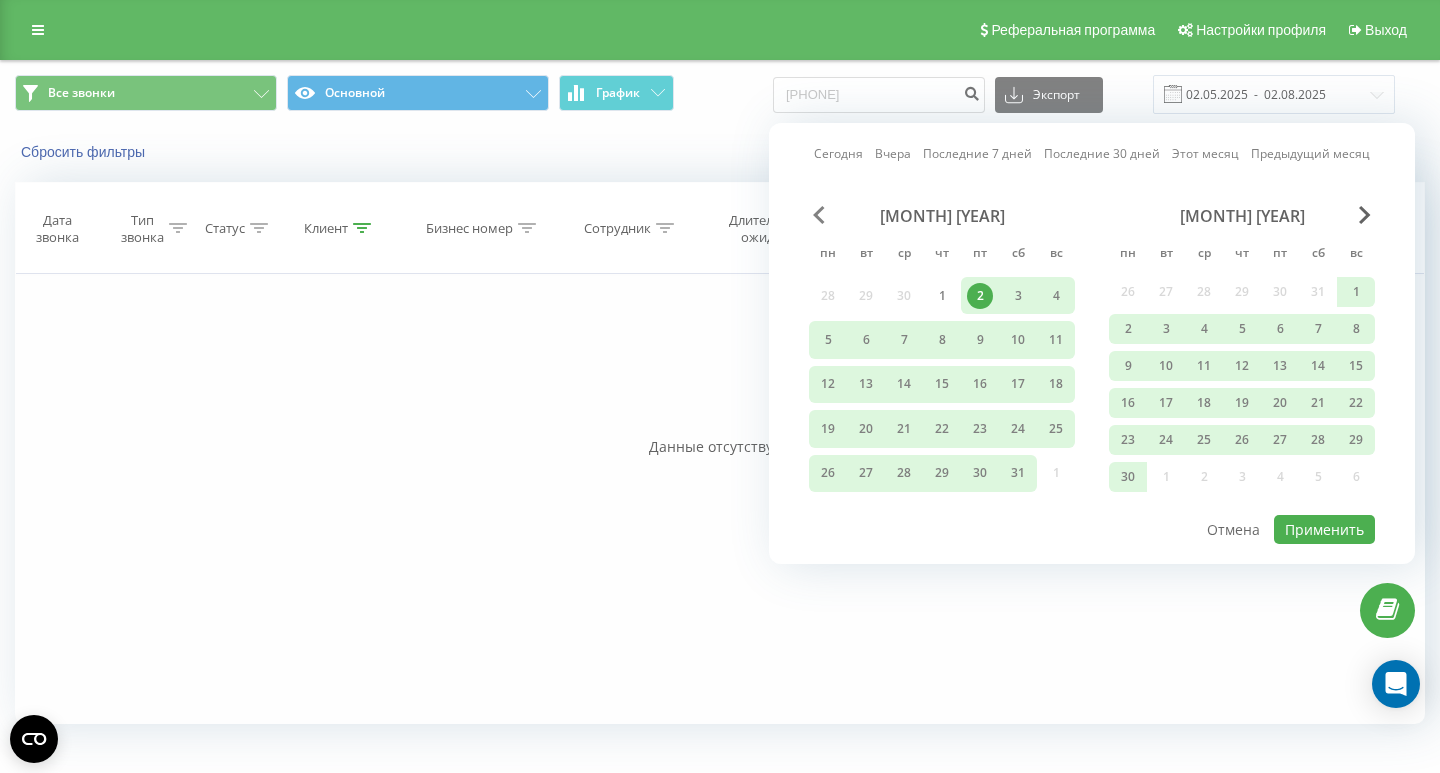 click at bounding box center (819, 215) 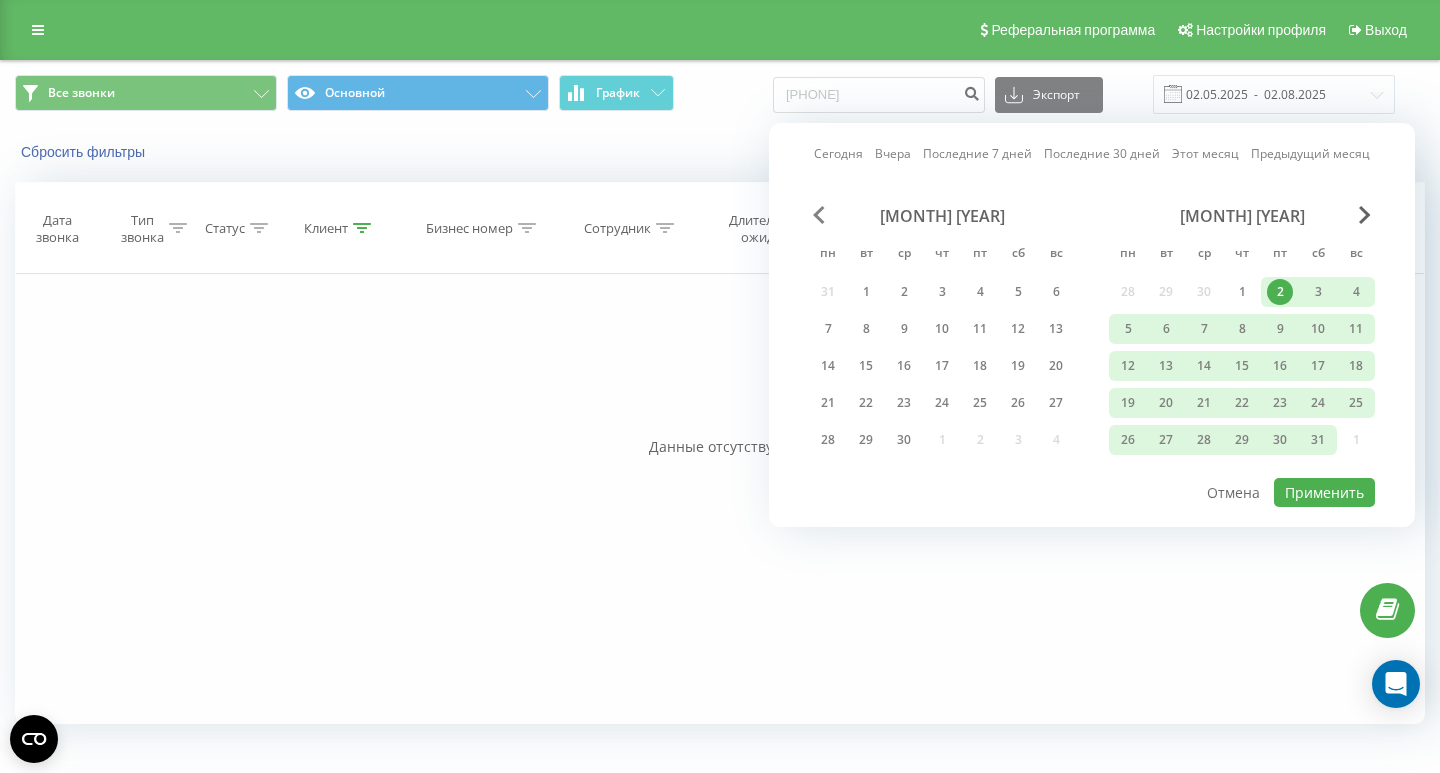 click at bounding box center [819, 215] 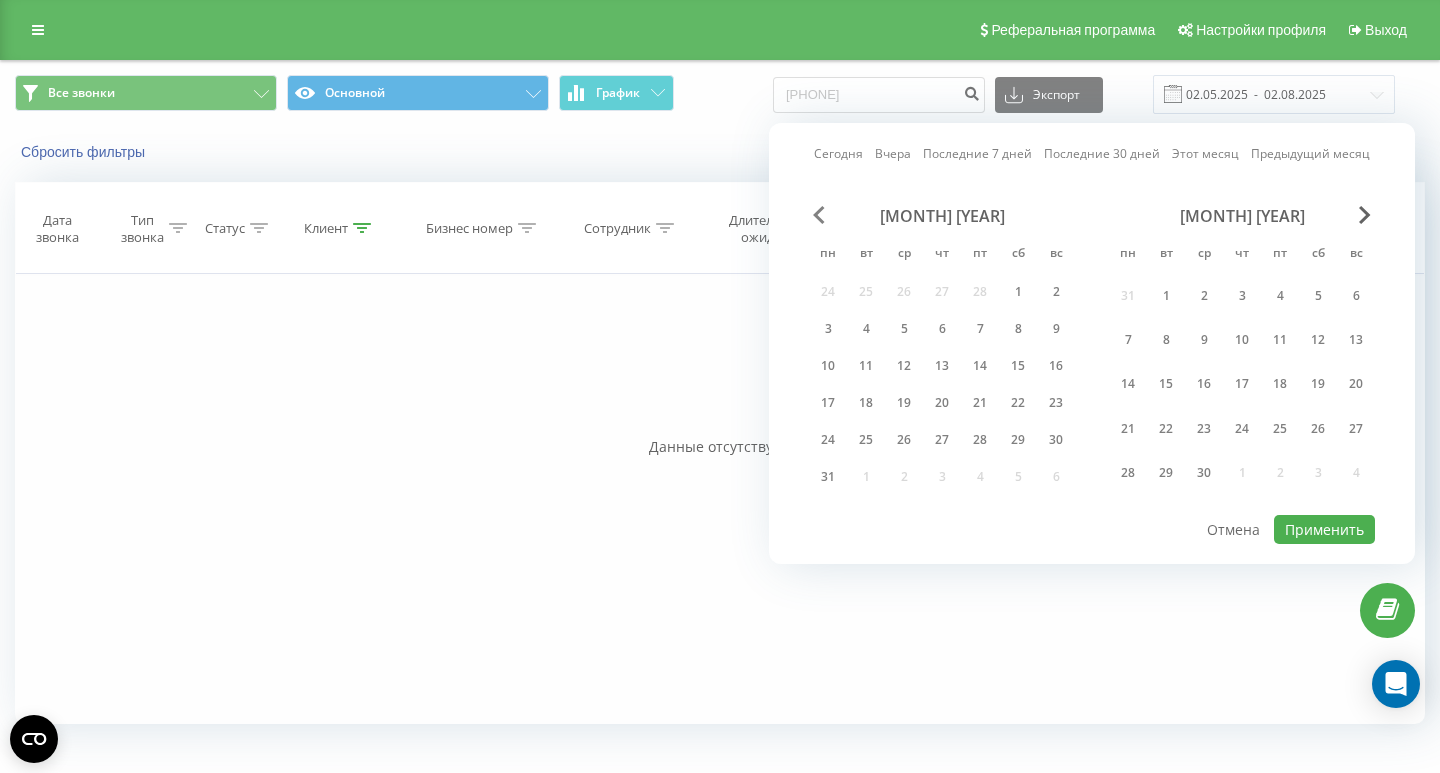 click at bounding box center [819, 215] 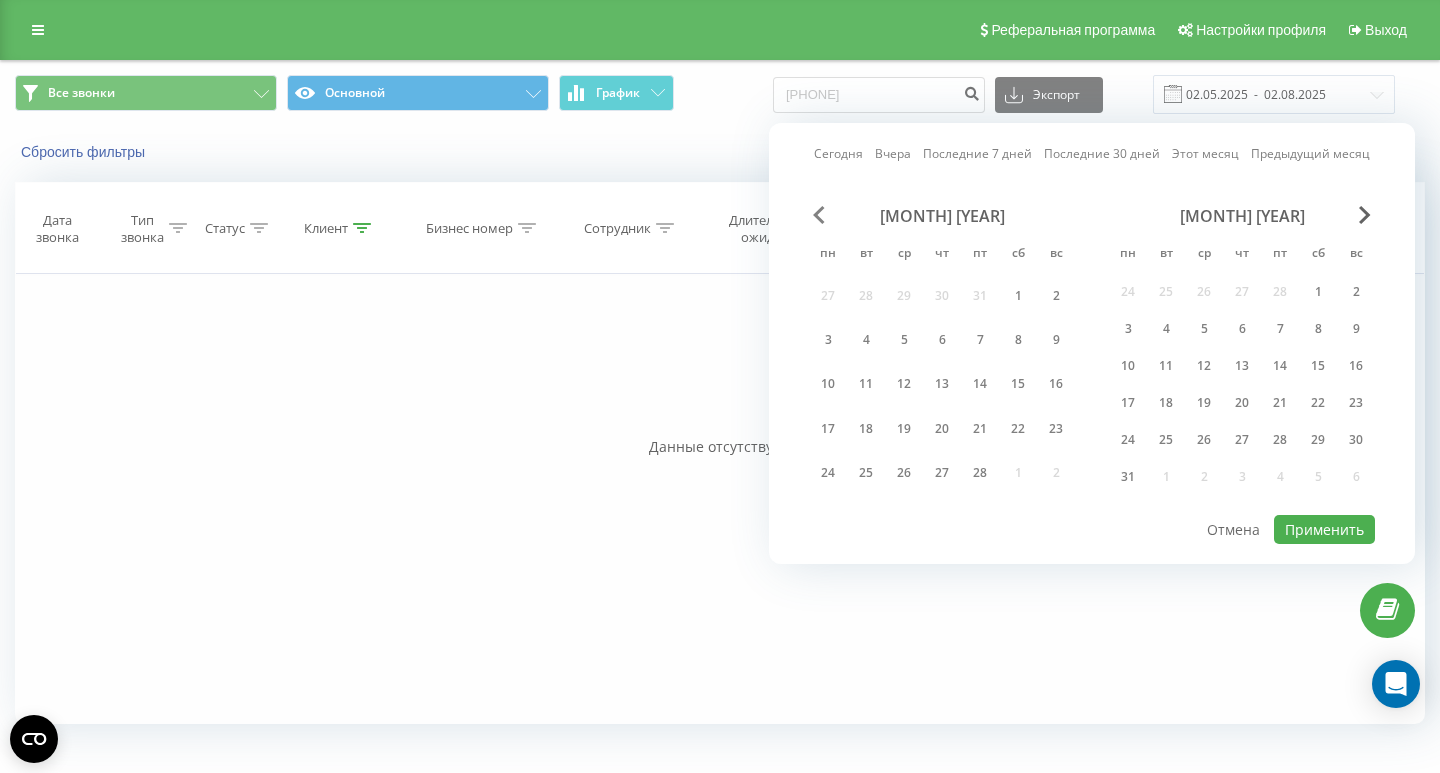 click at bounding box center [819, 215] 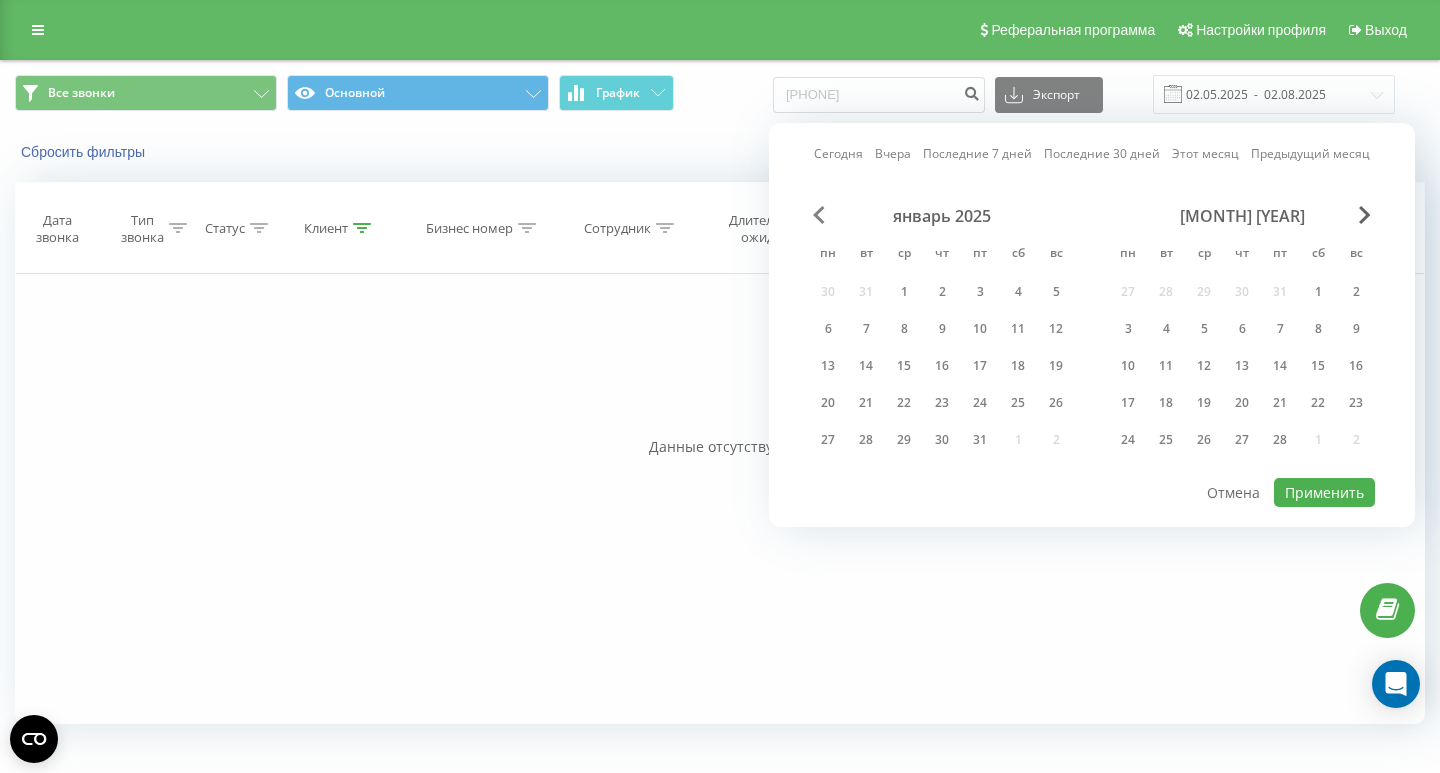 click at bounding box center (819, 215) 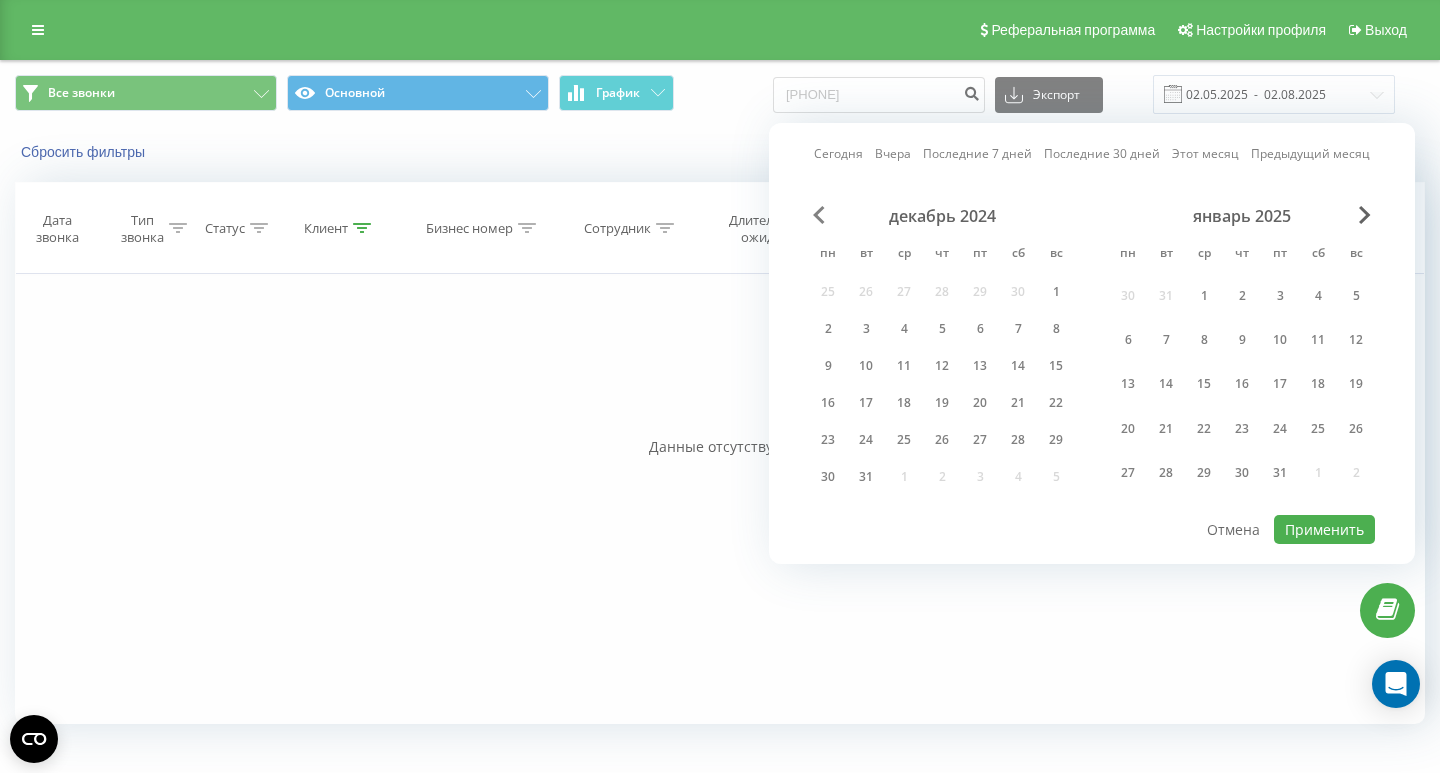 click at bounding box center [819, 215] 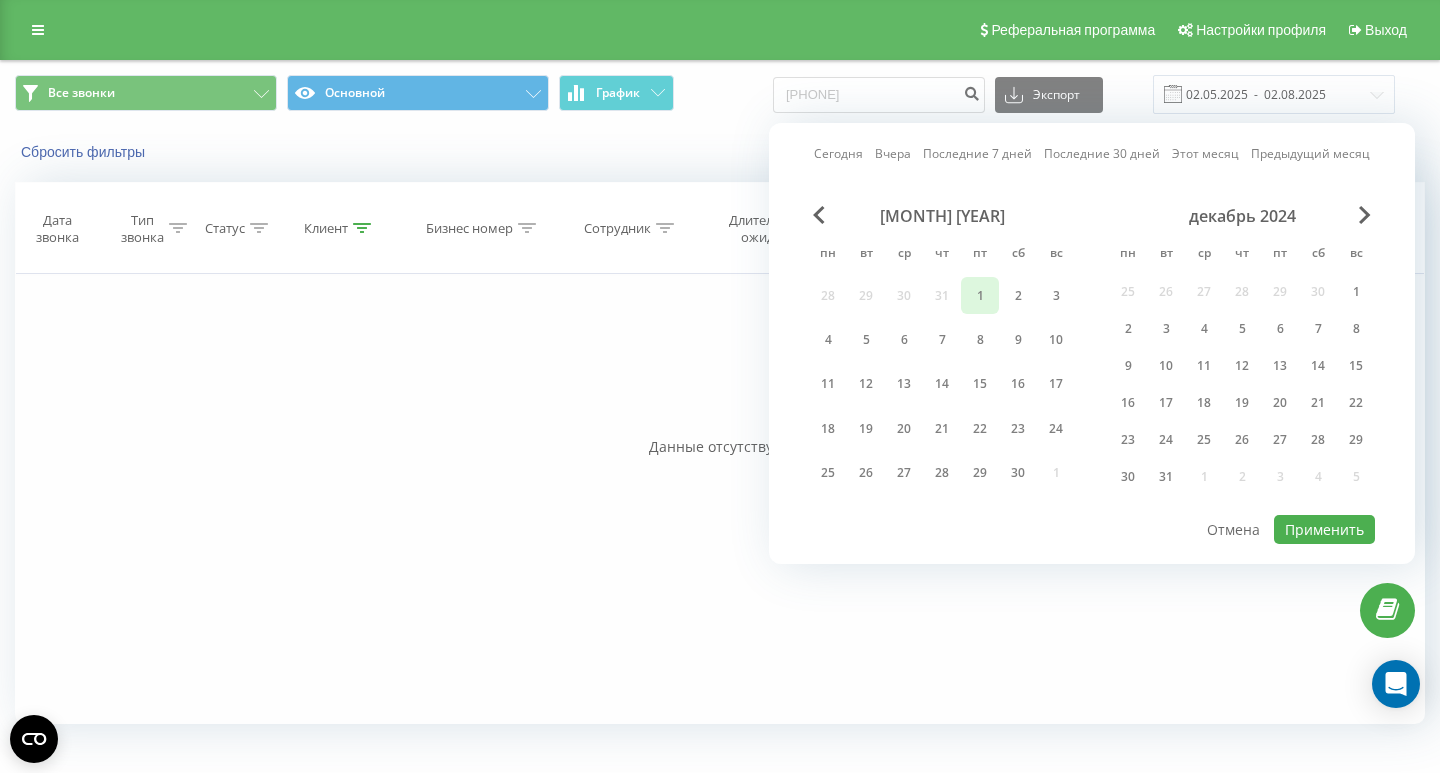click on "1" at bounding box center (980, 296) 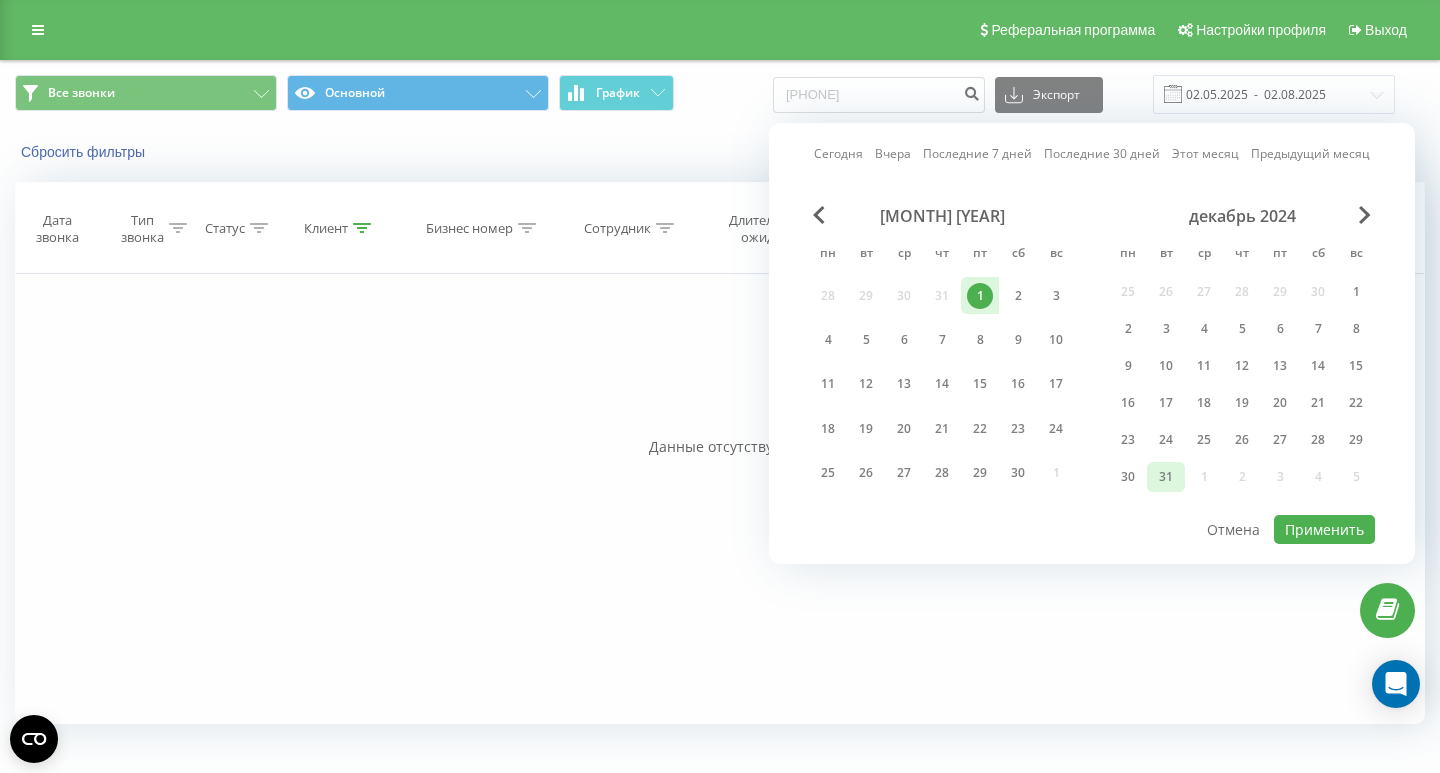 click on "31" at bounding box center [1166, 477] 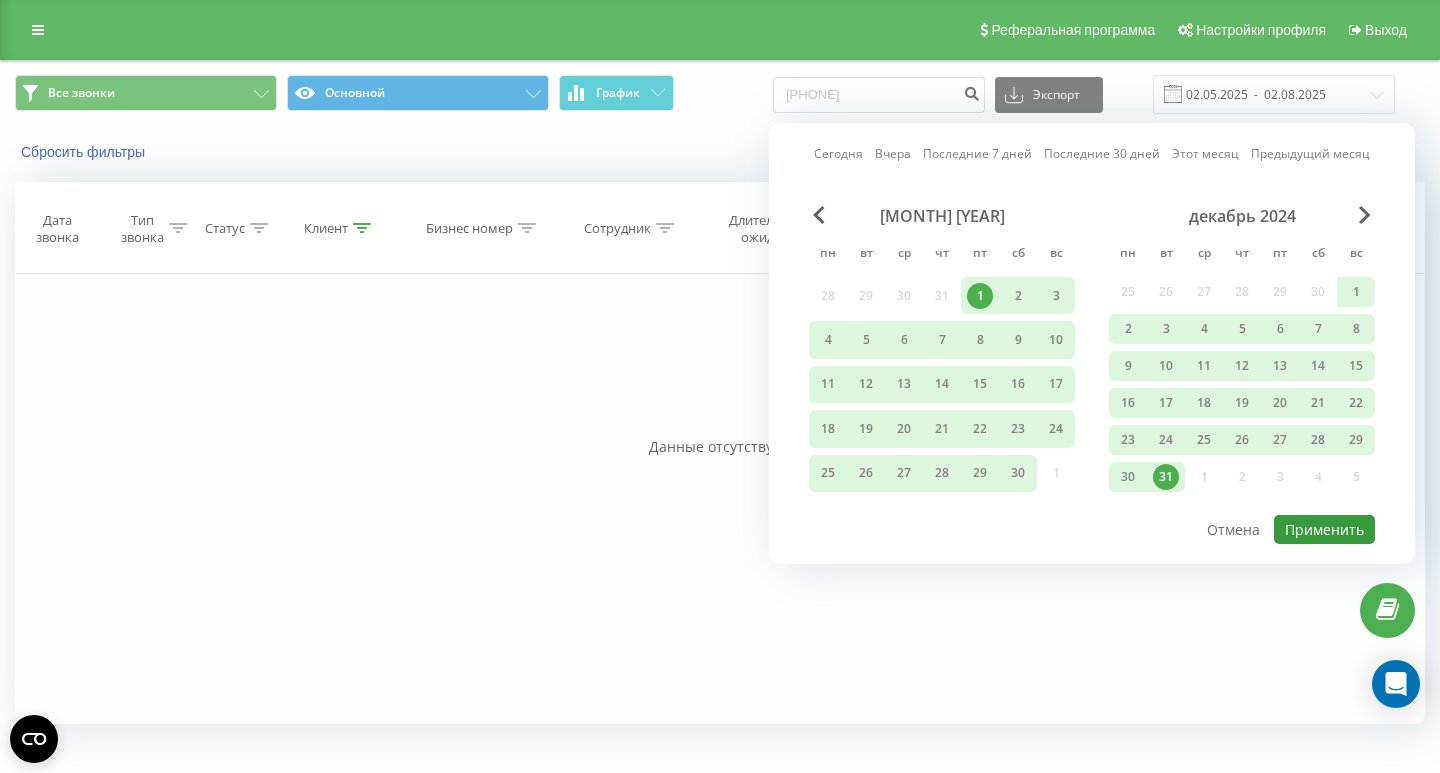 click on "Применить" at bounding box center (1324, 529) 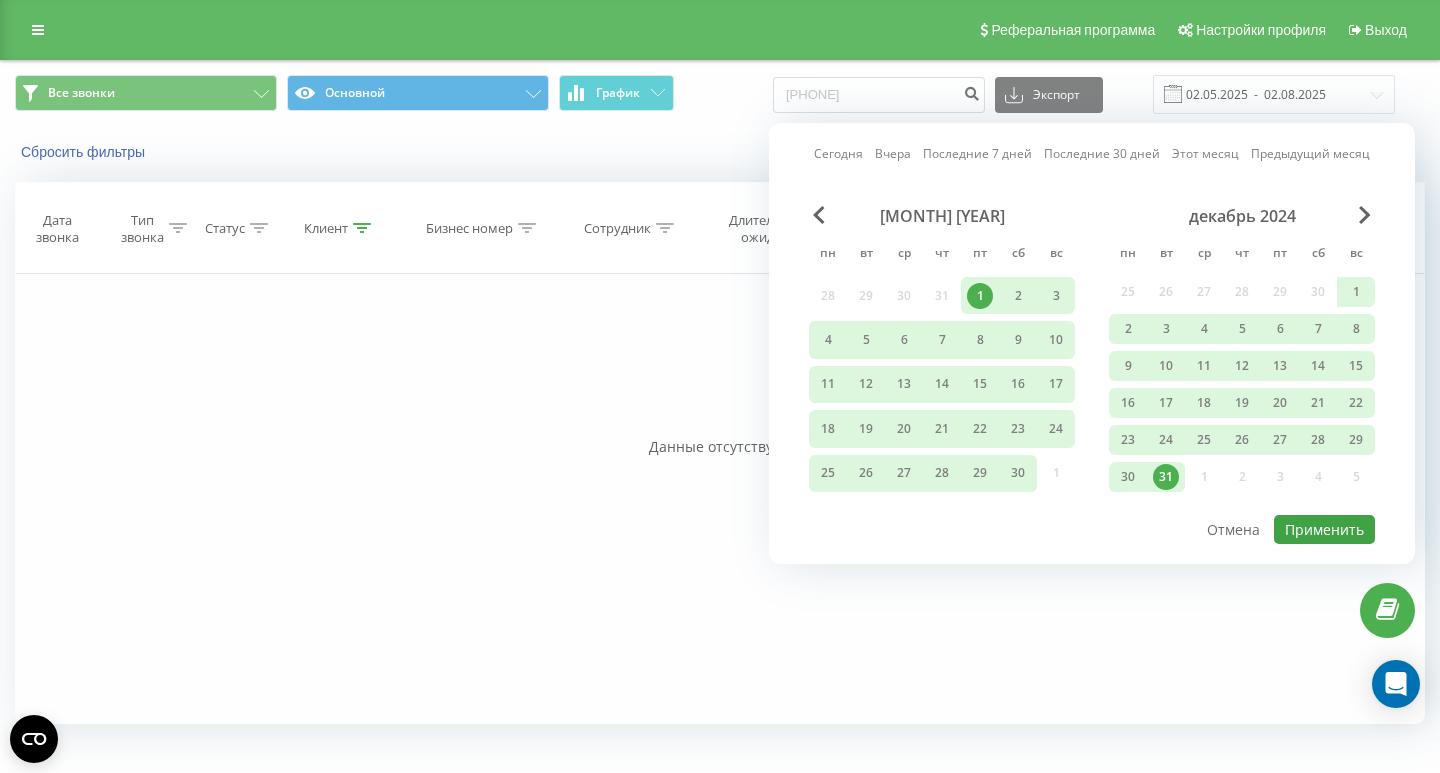 type on "01.11.2024  -  31.12.2024" 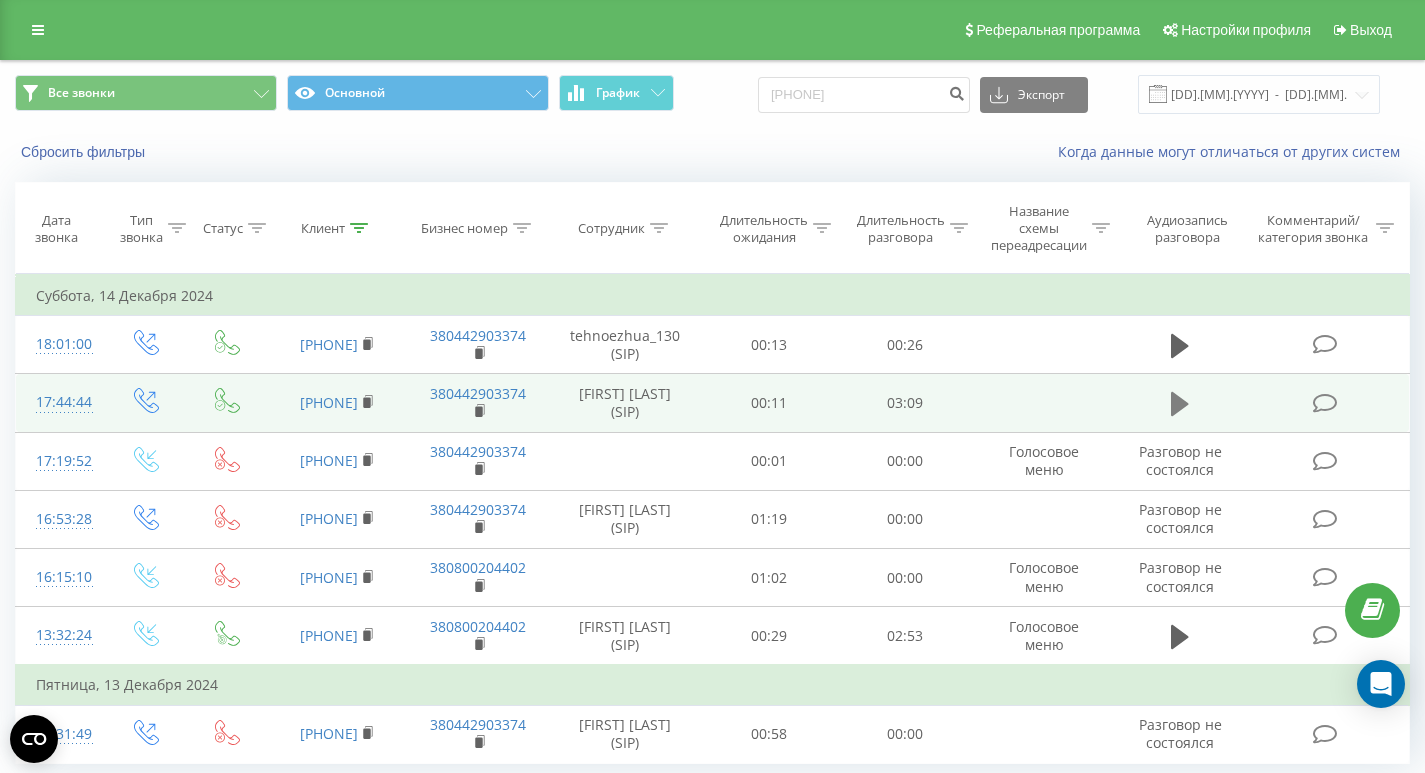 click 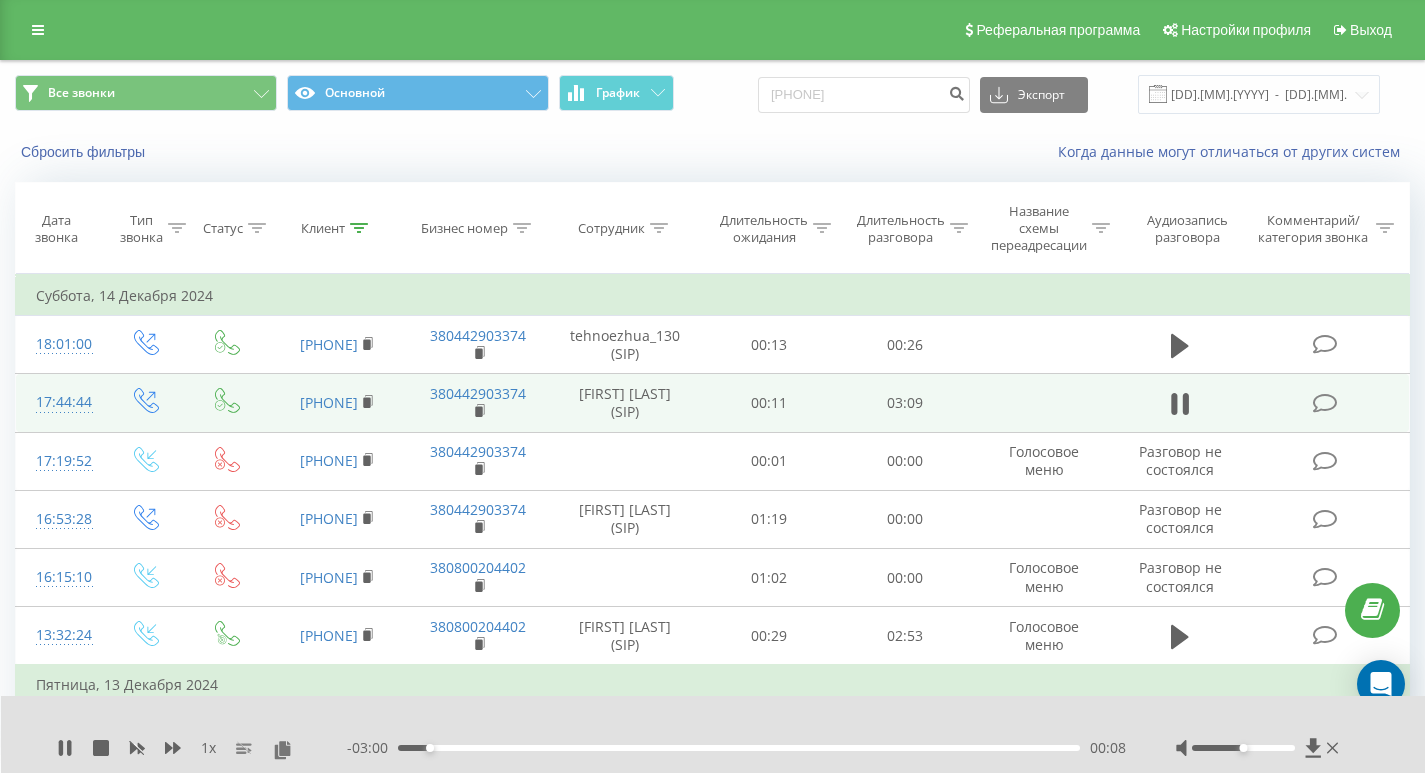 click on "- 03:00 00:08   00:08" at bounding box center (736, 748) 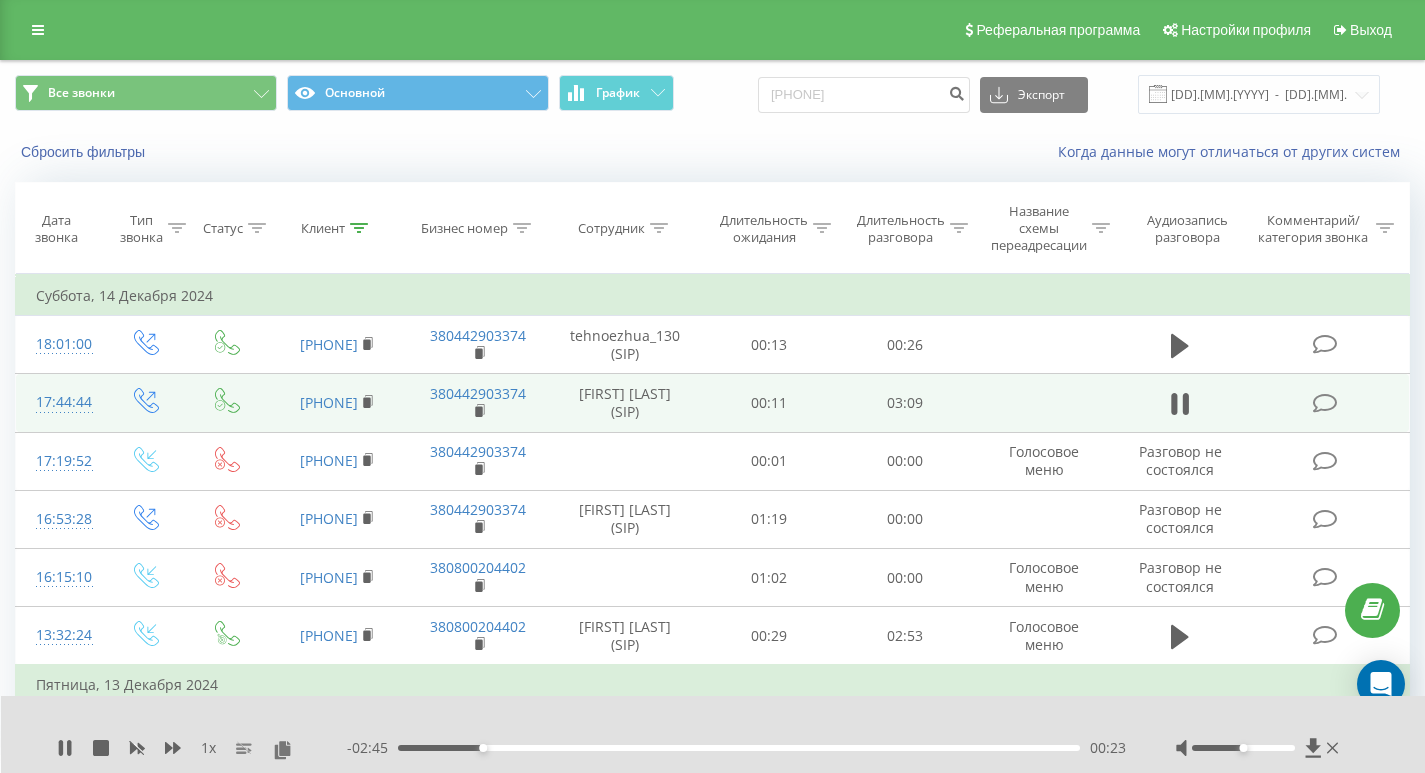 click on "00:23" at bounding box center (739, 748) 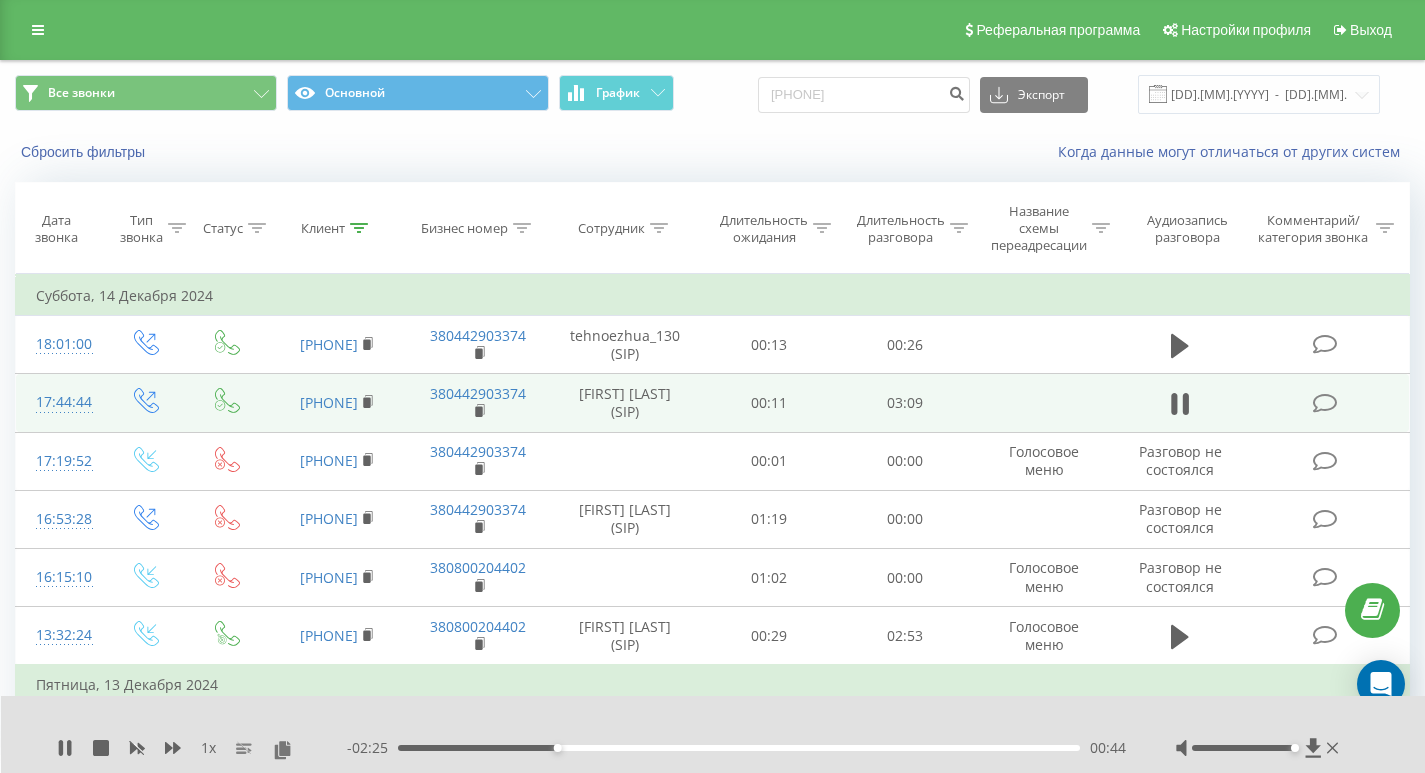 drag, startPoint x: 1250, startPoint y: 749, endPoint x: 1304, endPoint y: 749, distance: 54 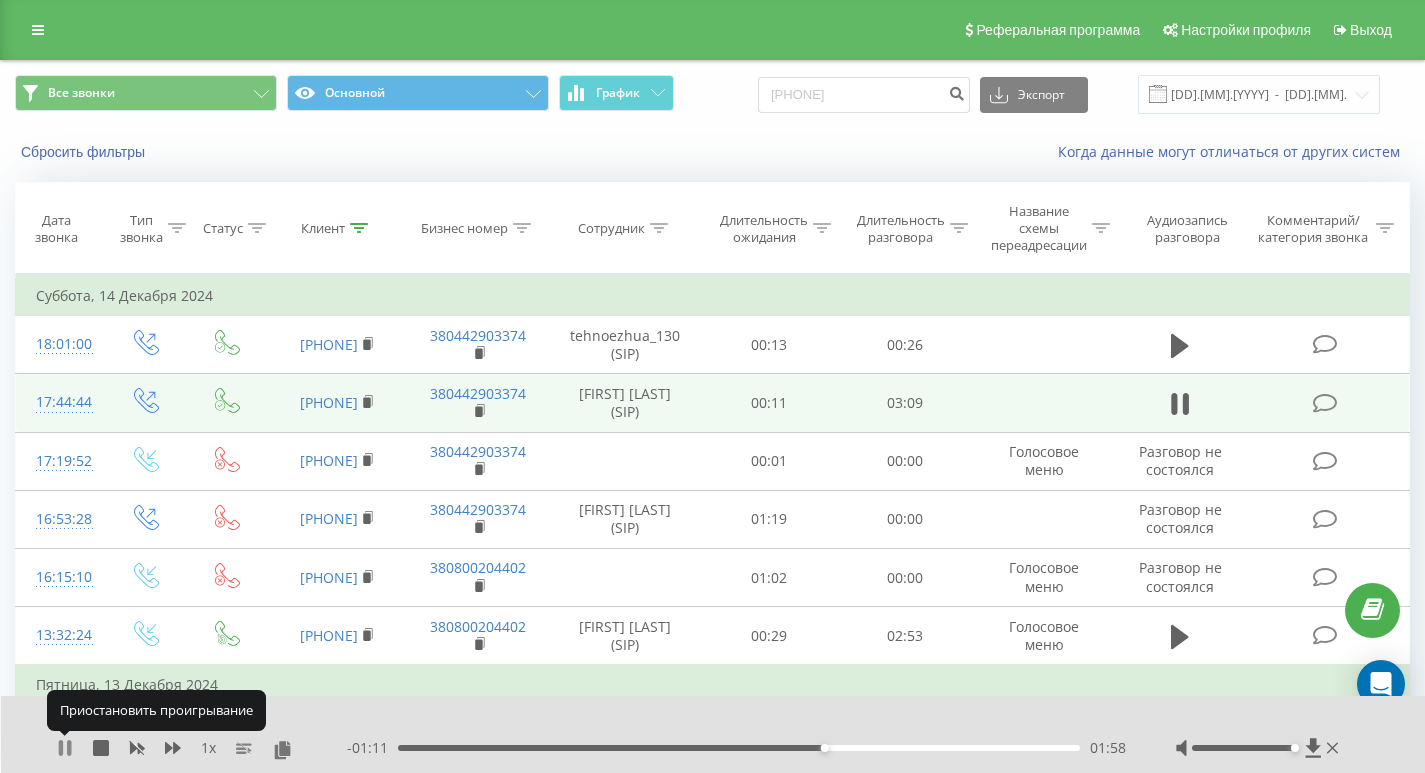 click 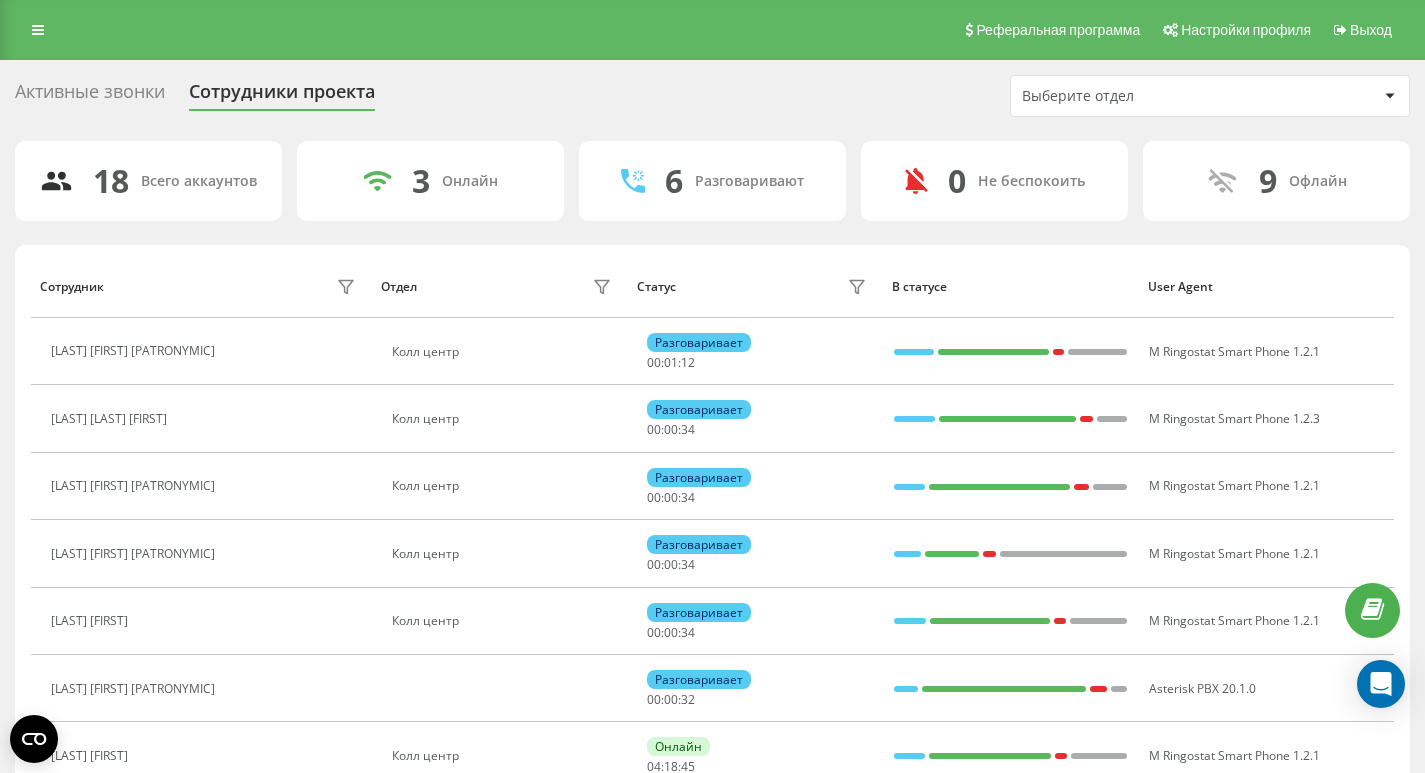 scroll, scrollTop: 0, scrollLeft: 0, axis: both 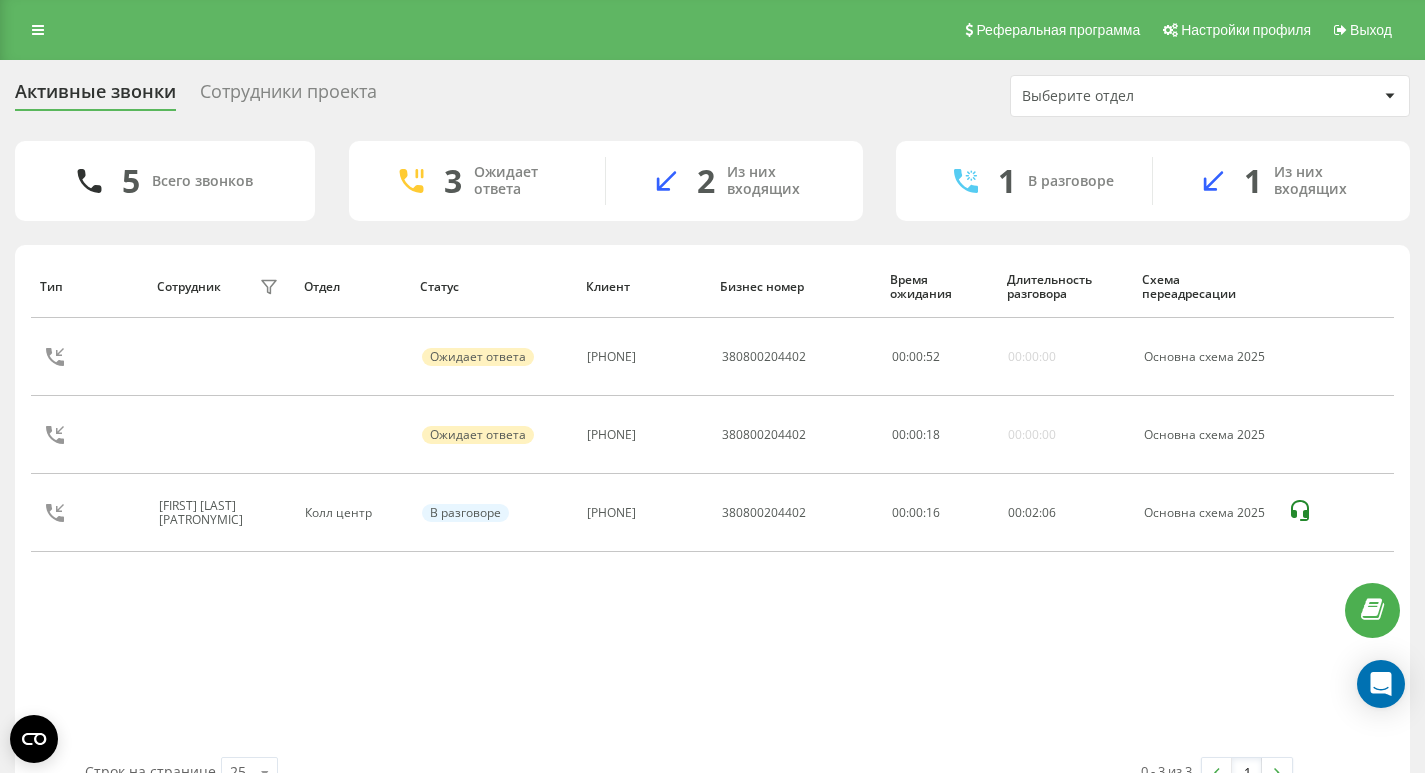 drag, startPoint x: 150, startPoint y: 620, endPoint x: 163, endPoint y: 618, distance: 13.152946 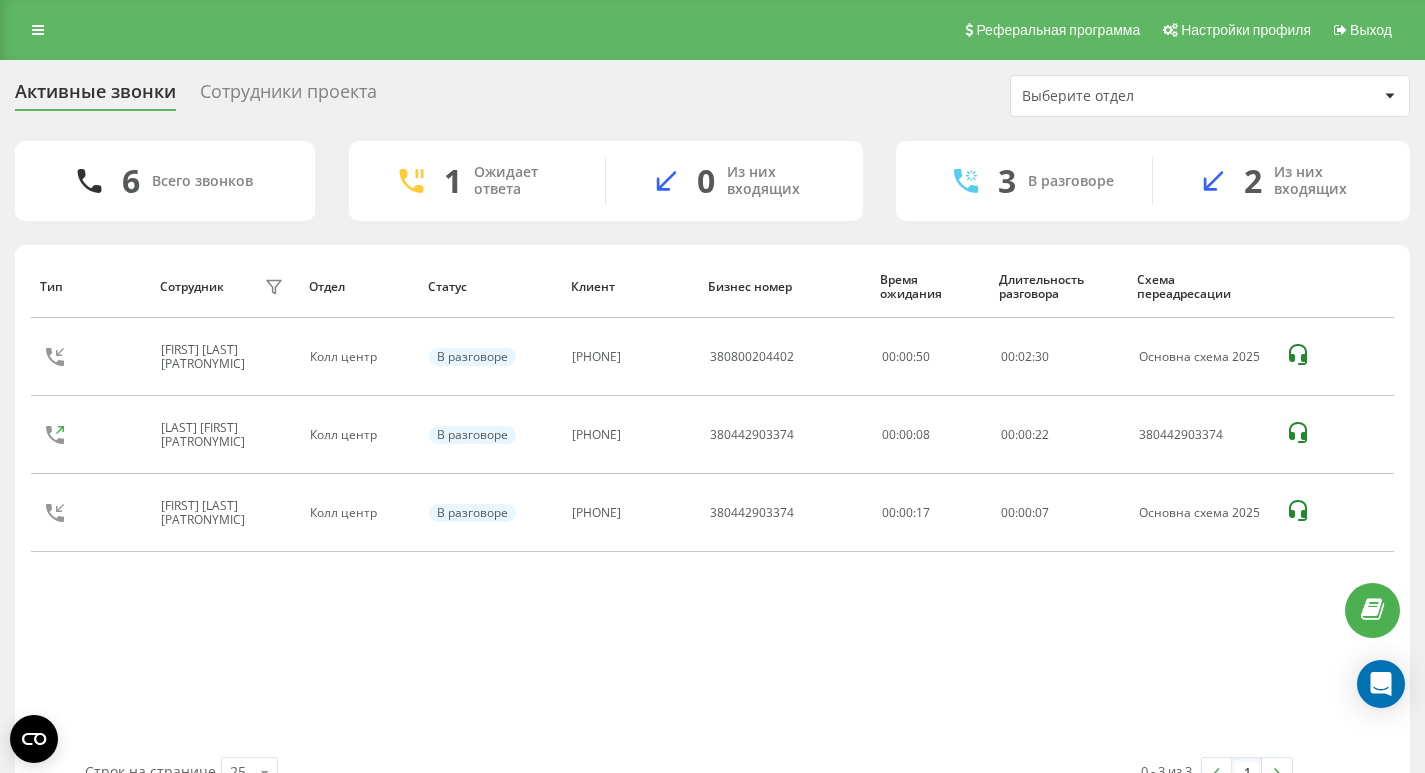 click on "Сотрудники проекта" at bounding box center [288, 96] 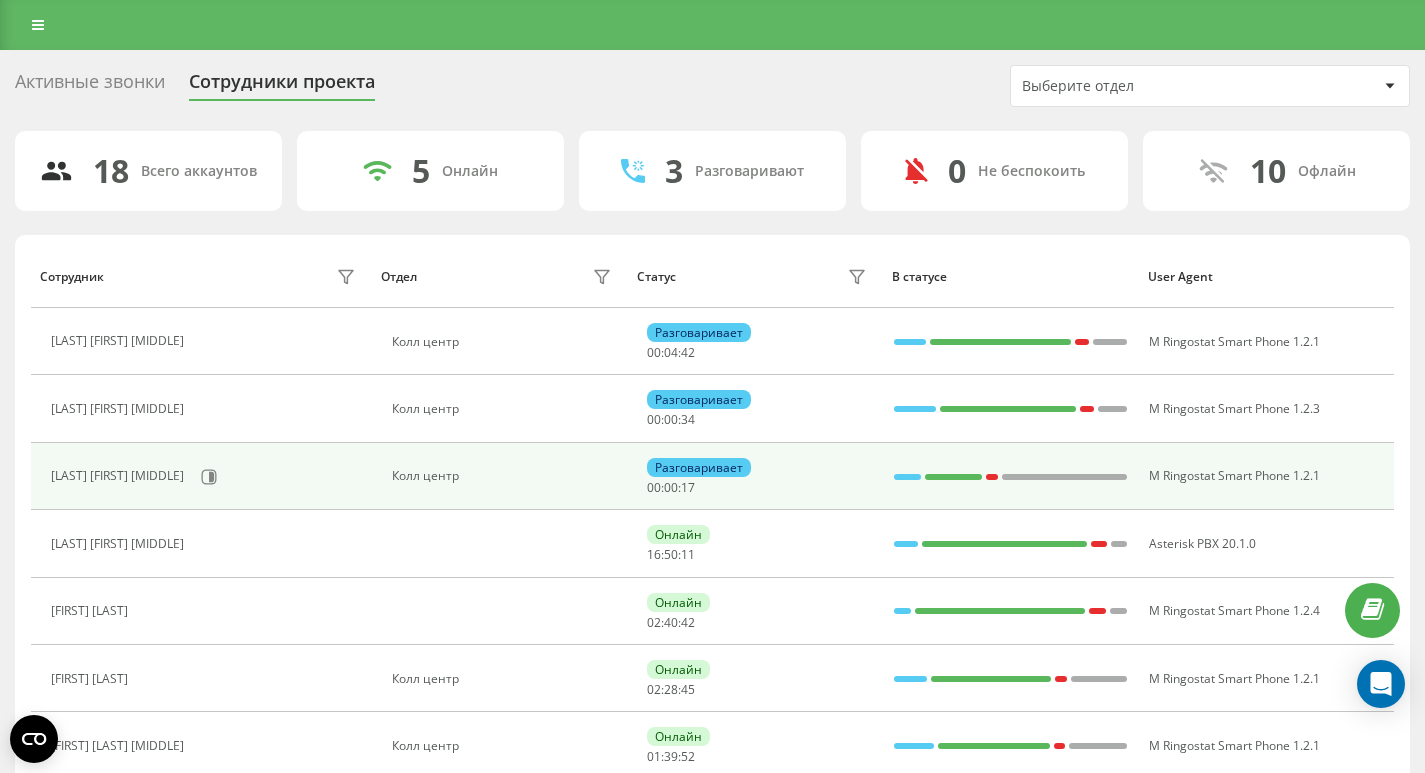 scroll, scrollTop: 0, scrollLeft: 0, axis: both 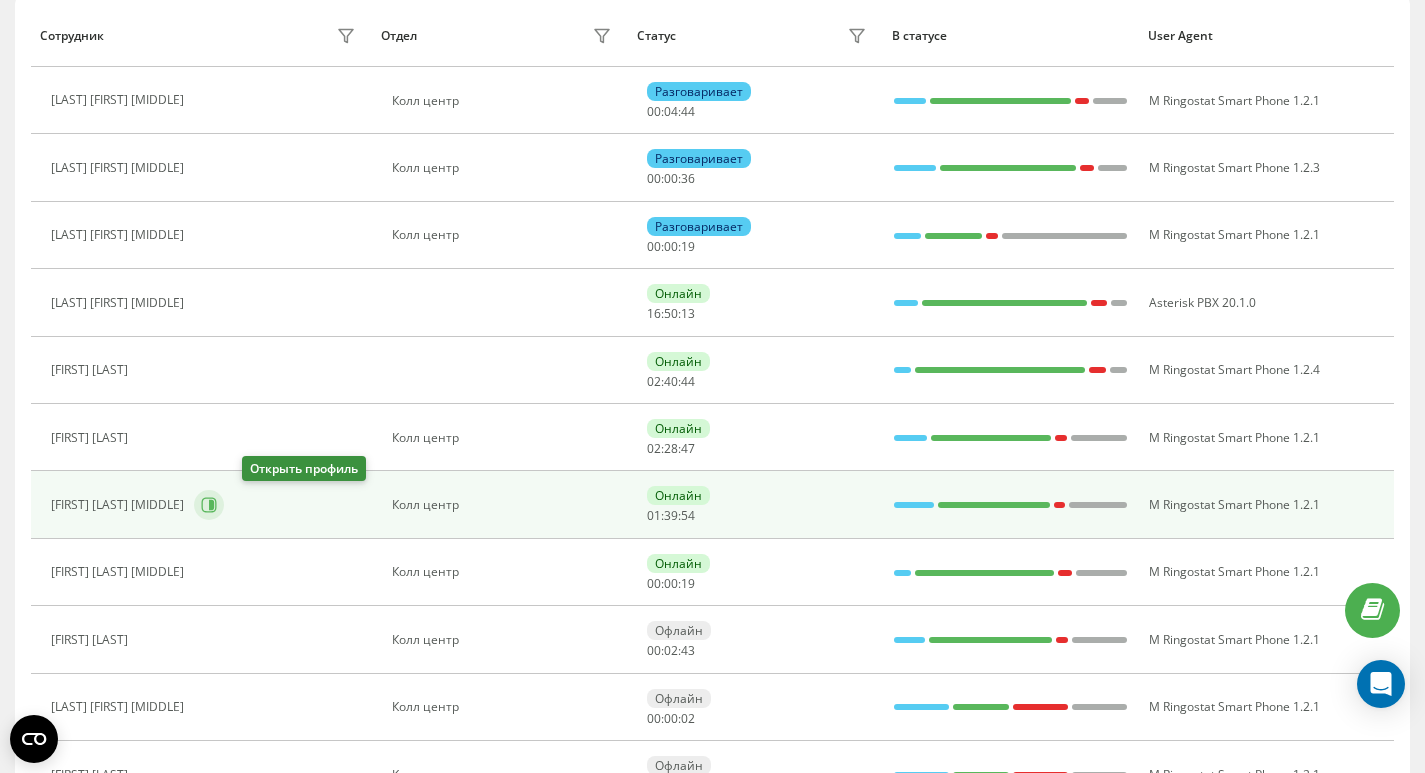 click at bounding box center (209, 505) 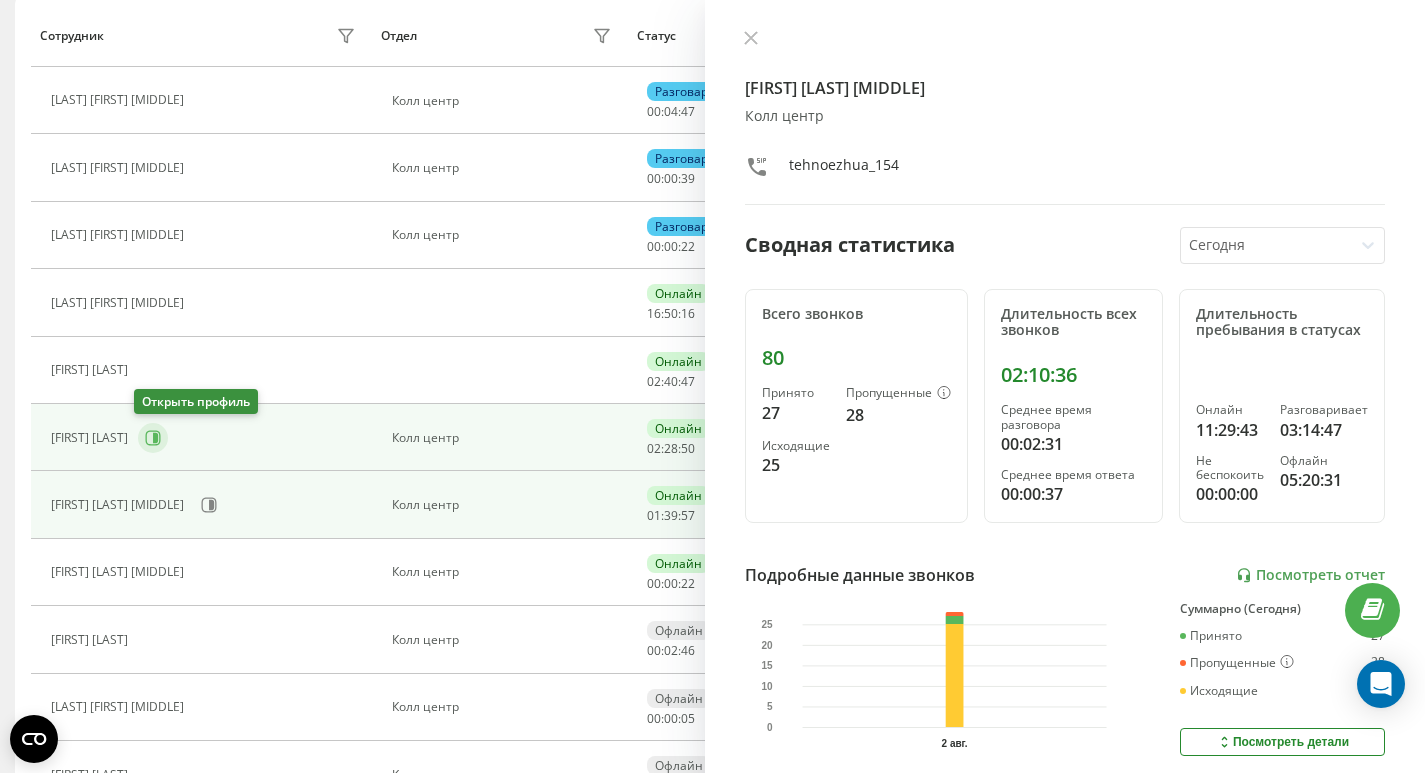 click 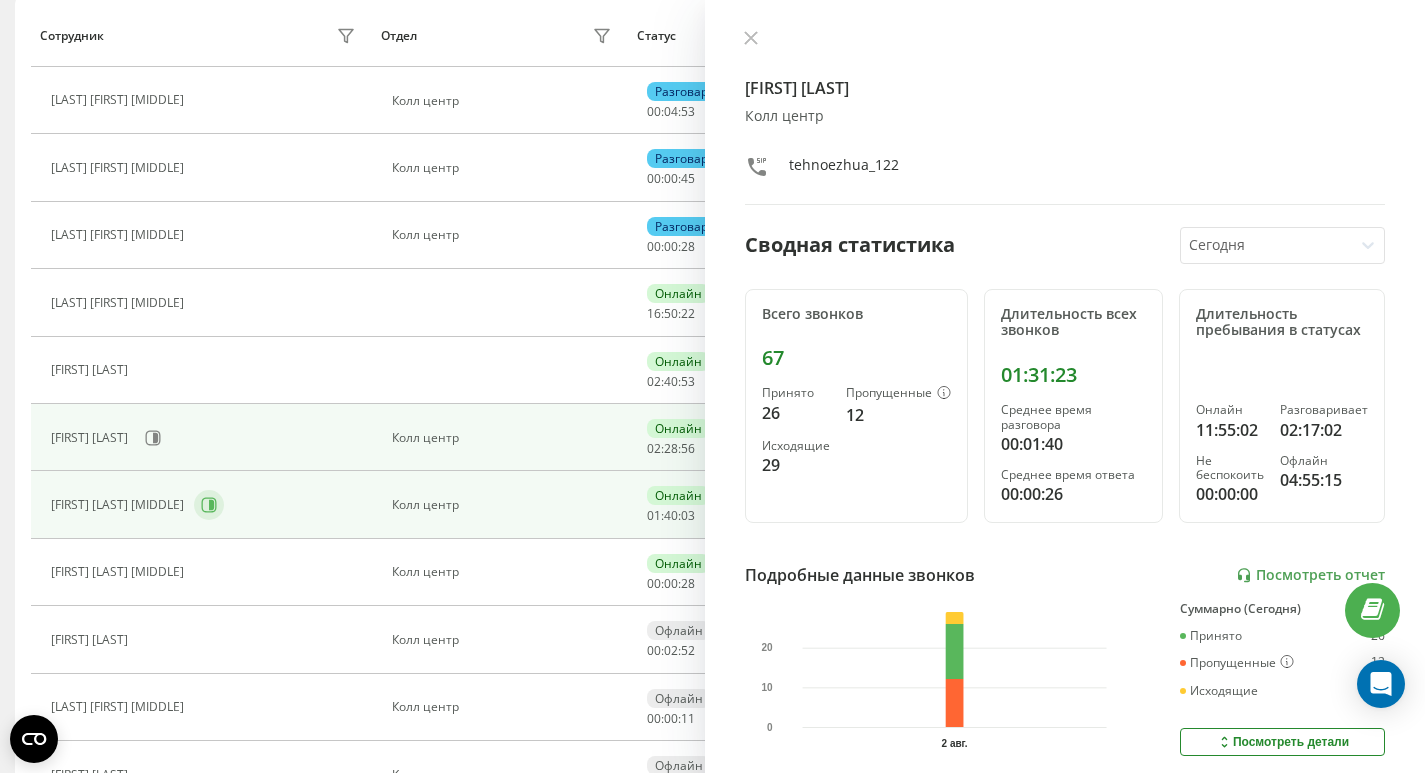 click at bounding box center (209, 505) 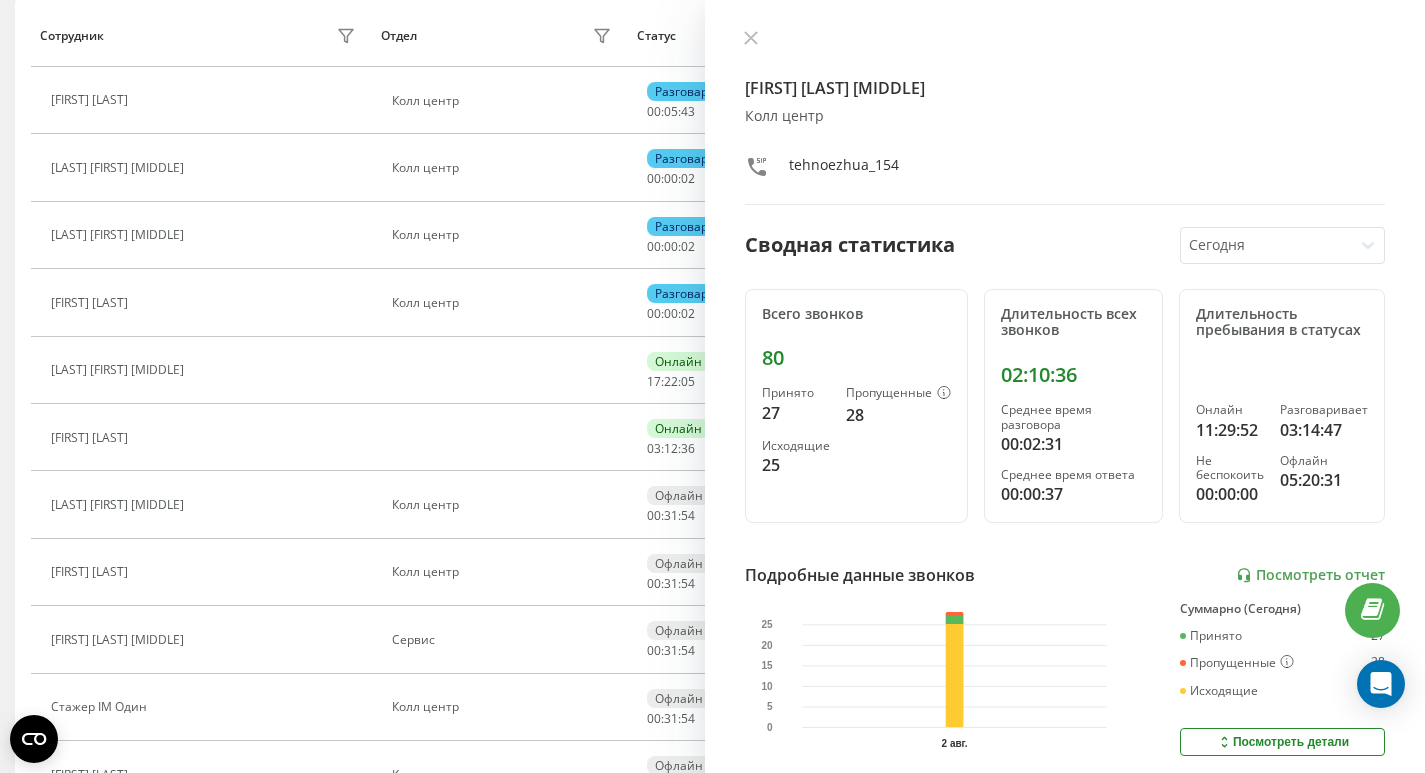 scroll, scrollTop: 184, scrollLeft: 0, axis: vertical 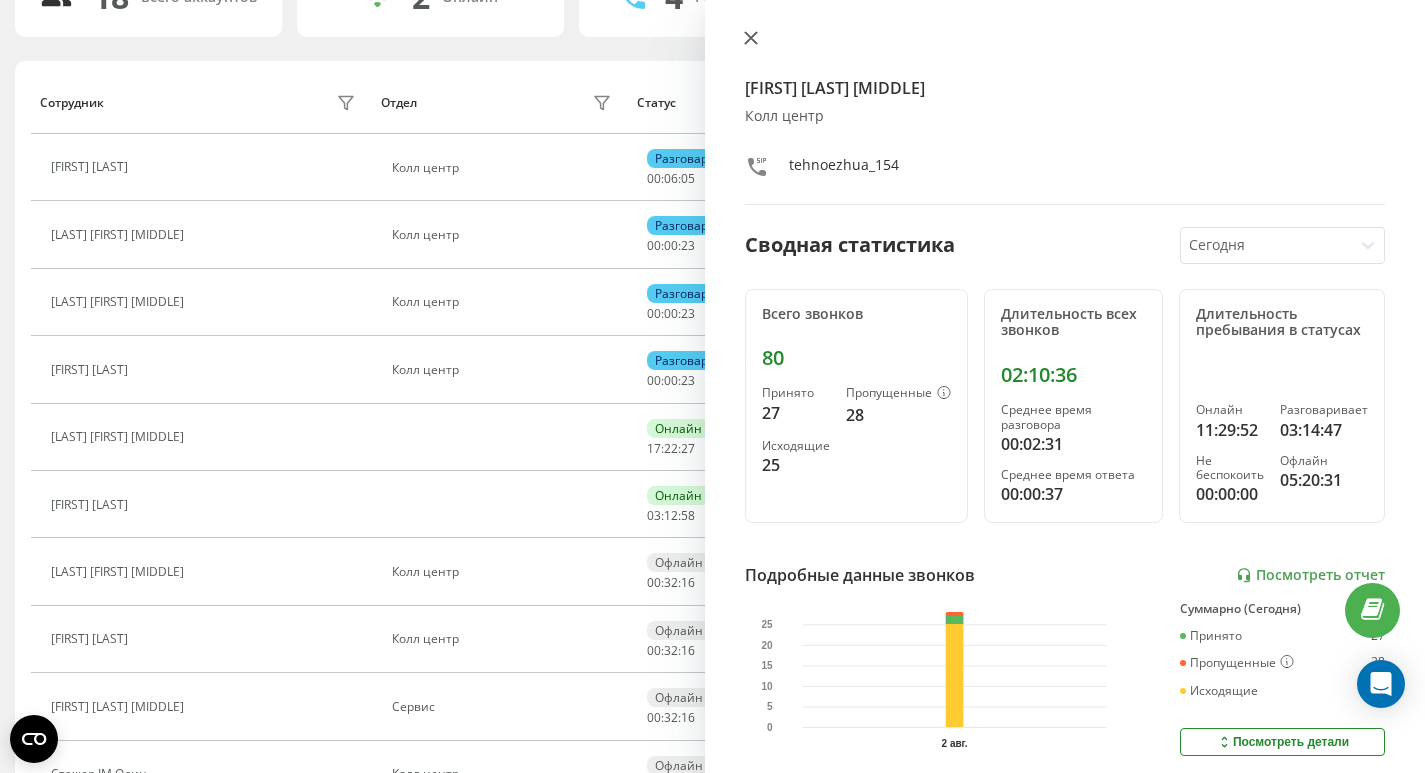 click at bounding box center [751, 39] 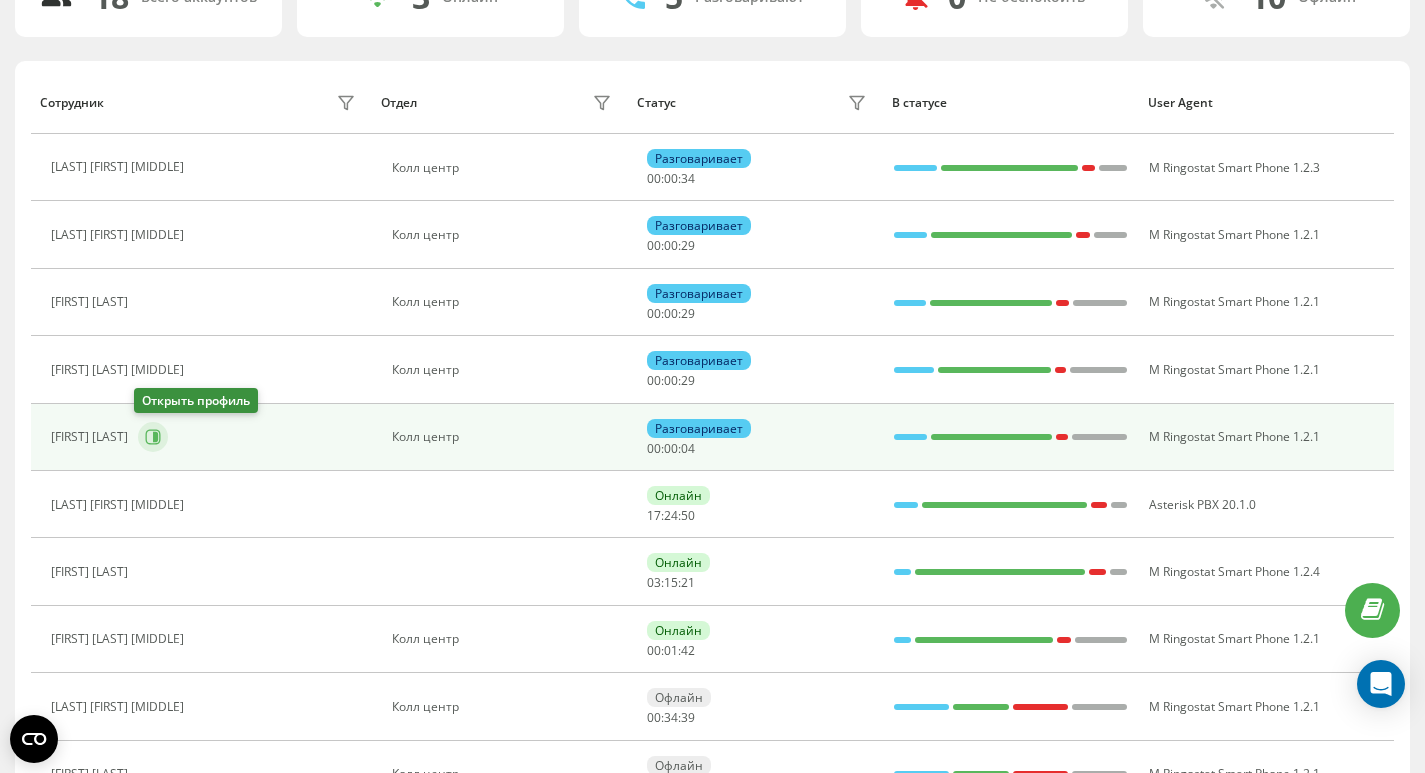 click 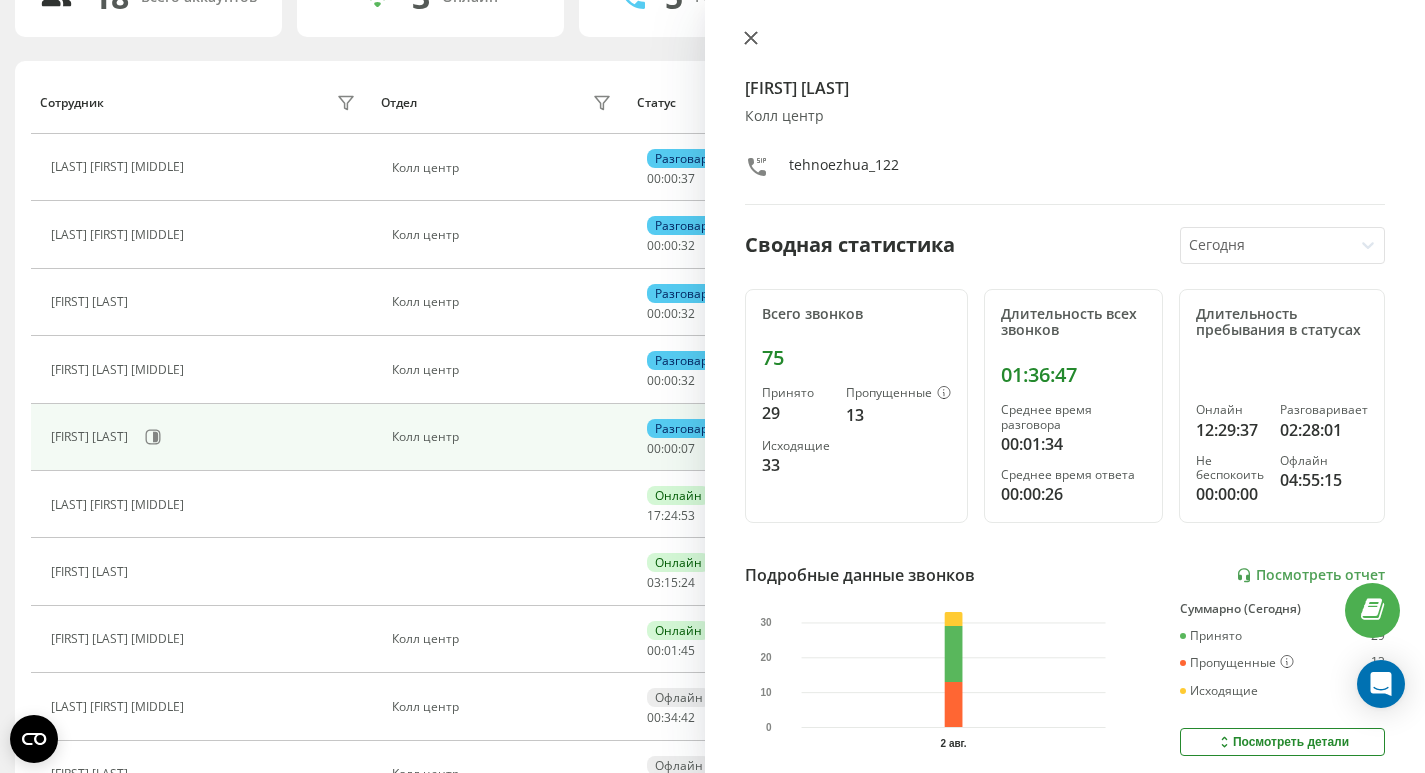click at bounding box center (751, 39) 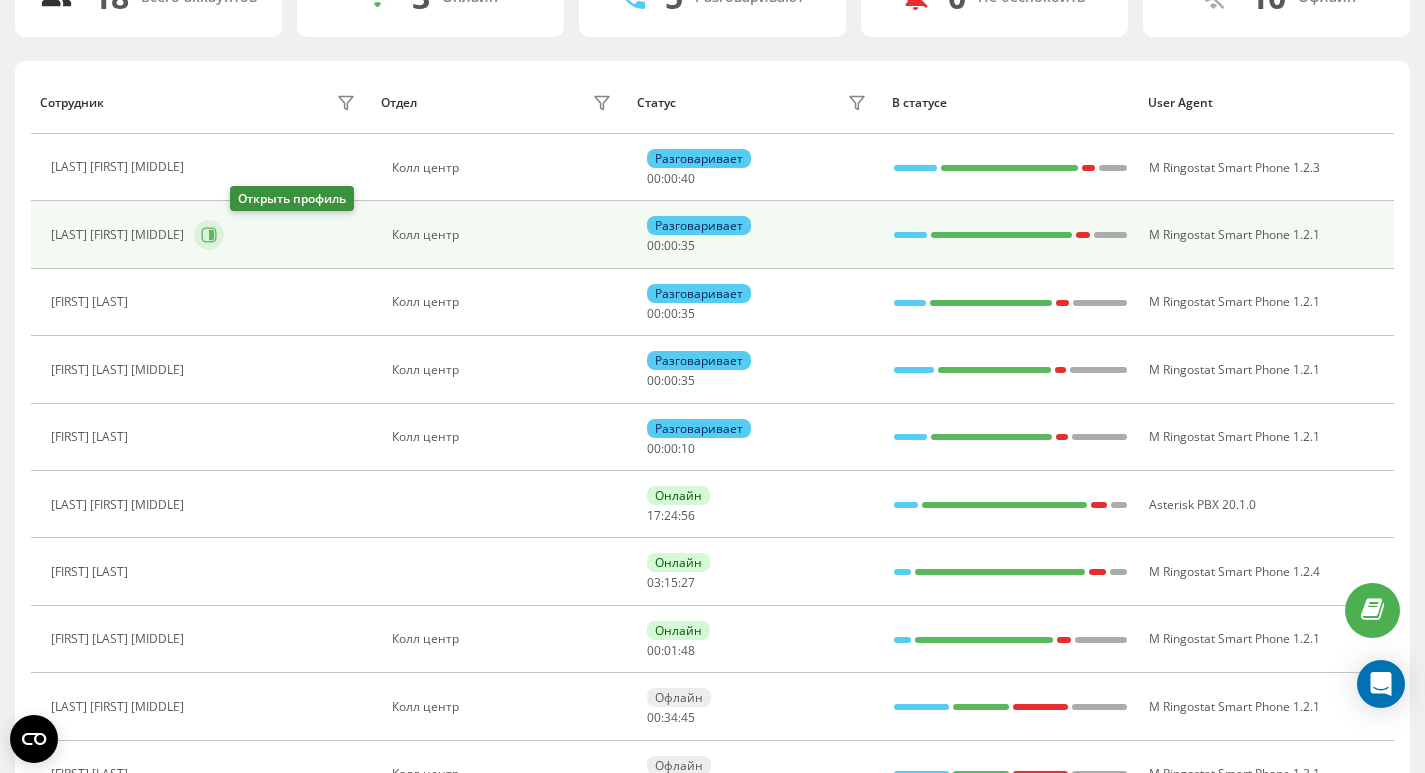 click 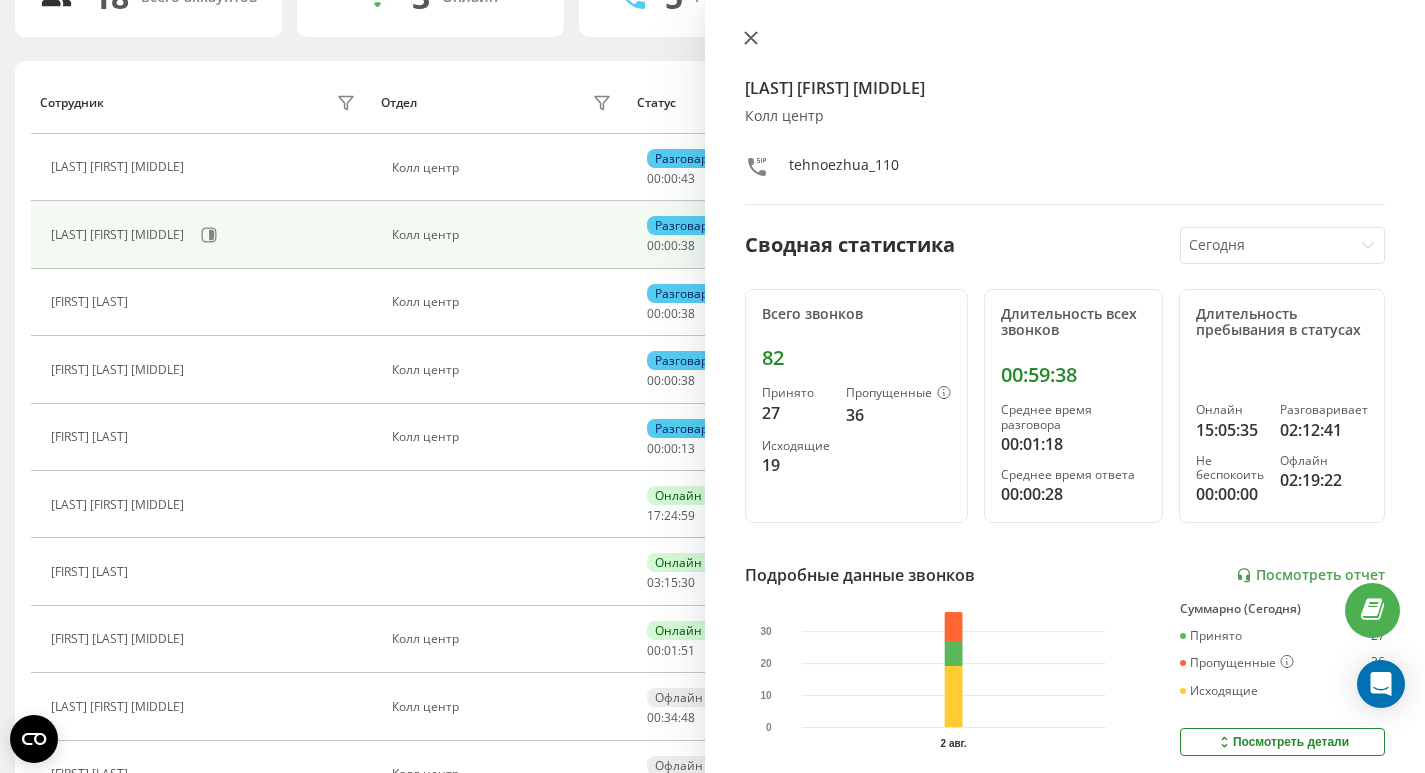 click 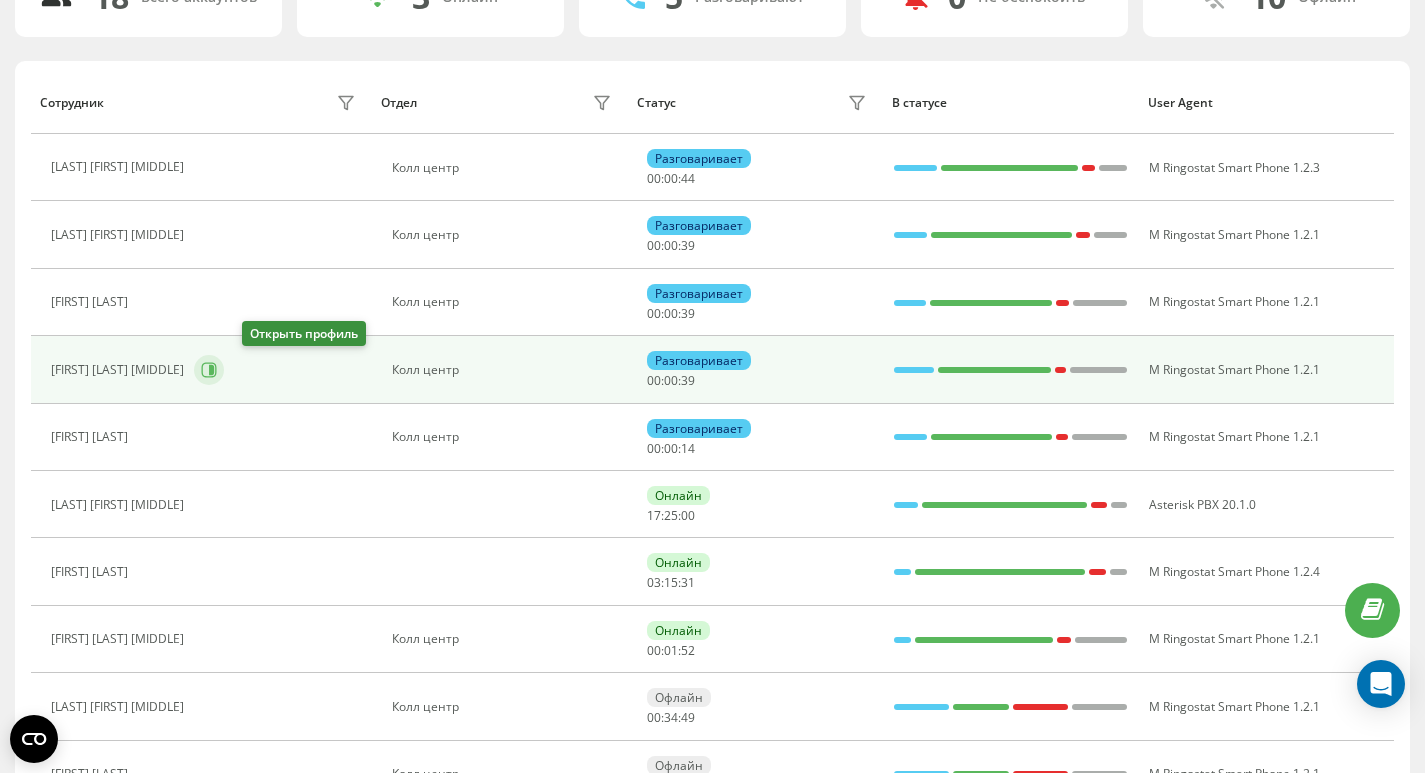 click 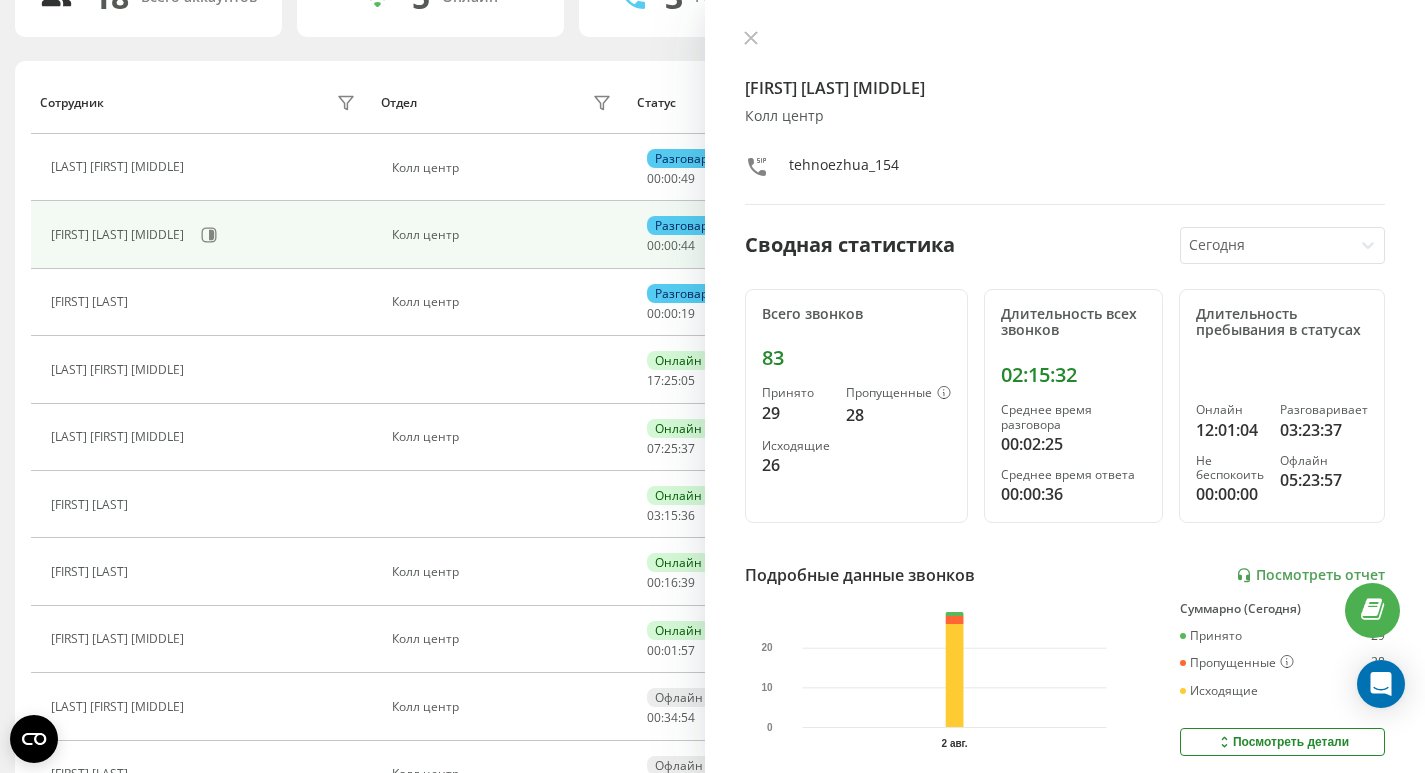 click on "Радіонов Андрій Миколайович Колл центр tehnoezhua_154 Сводная статистика Сегодня Всего звонков 83 Принято 29 Пропущенные 28 Исходящие 26 Длительность всех звонков 02:15:32 Среднее время разговора 00:02:25 Среднее время ответа 00:00:36 Длительность пребывания в статусах Онлайн 12:01:04 Разговаривает 03:23:37 Не беспокоить 00:00:00 Офлайн 05:23:57 Подробные данные звонков Посмотреть отчет 2 авг. 0 10 20 Суммарно (Сегодня) Принято 29 Пропущенные 28 Исходящие 26   Посмотреть детали Подробные данные статусов 2 авг. Суммарно (Сегодня) Онлайн 12:01:04 Разговаривает 03:23:37 Не беспокоить 00:00:00 Офлайн 05:23:57" at bounding box center (1065, 386) 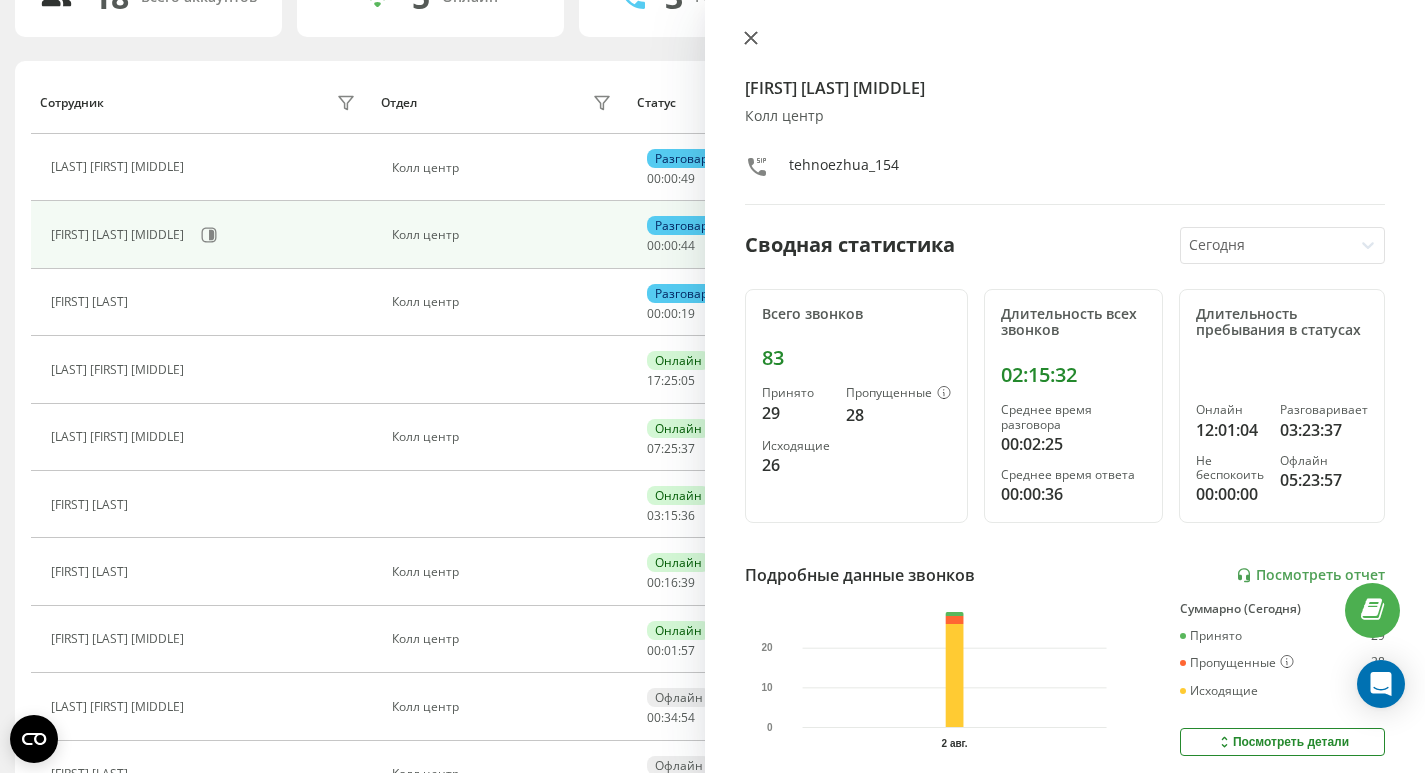 click 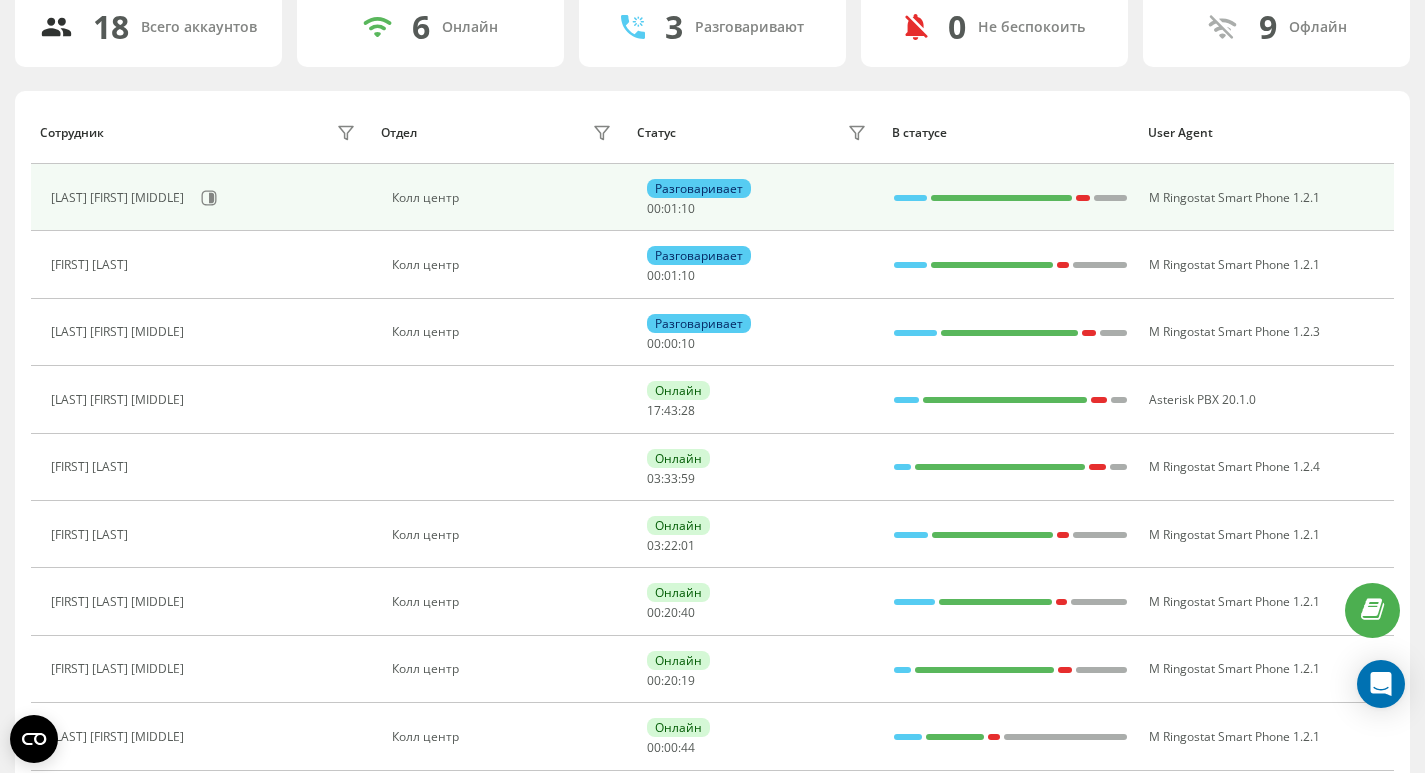 scroll, scrollTop: 0, scrollLeft: 0, axis: both 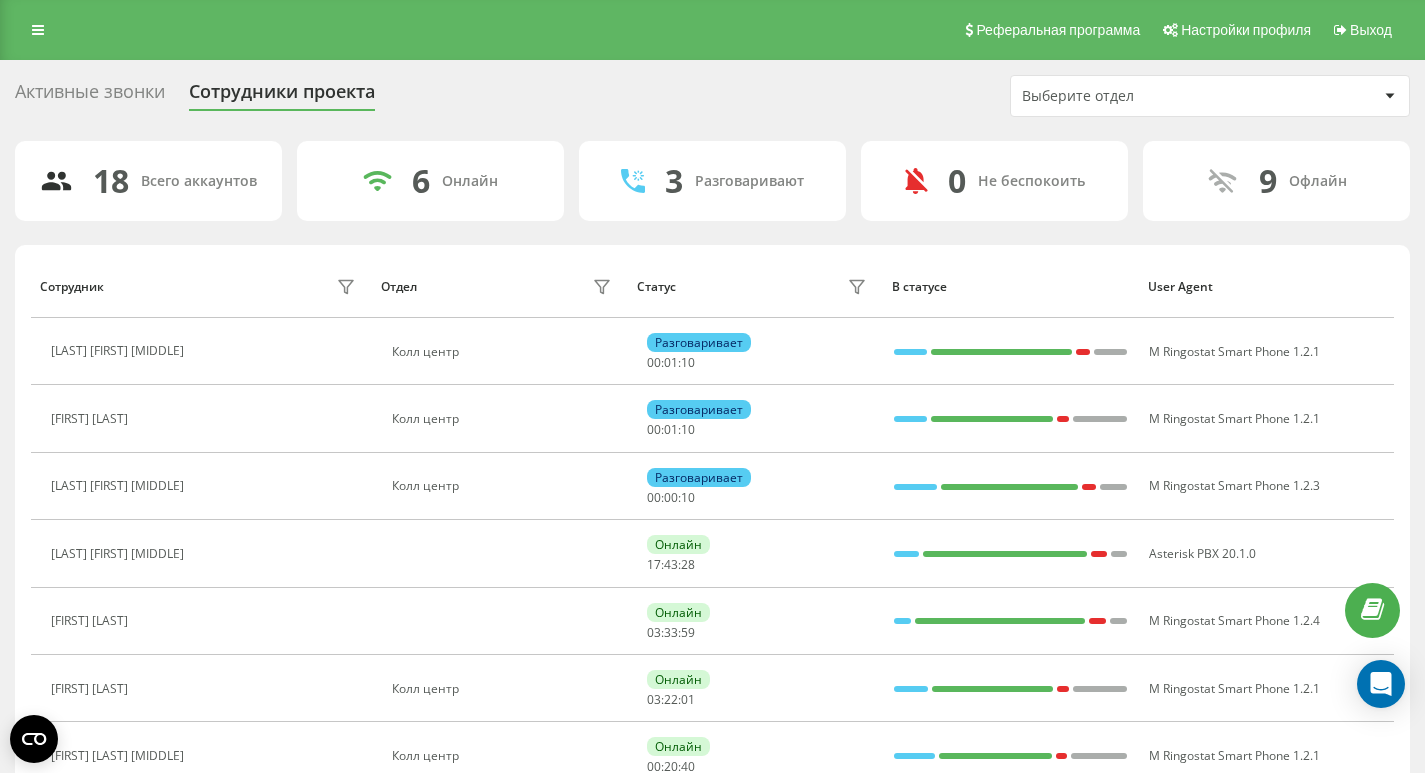 click on "Активные звонки Сотрудники проекта Выберите отдел" at bounding box center (712, 96) 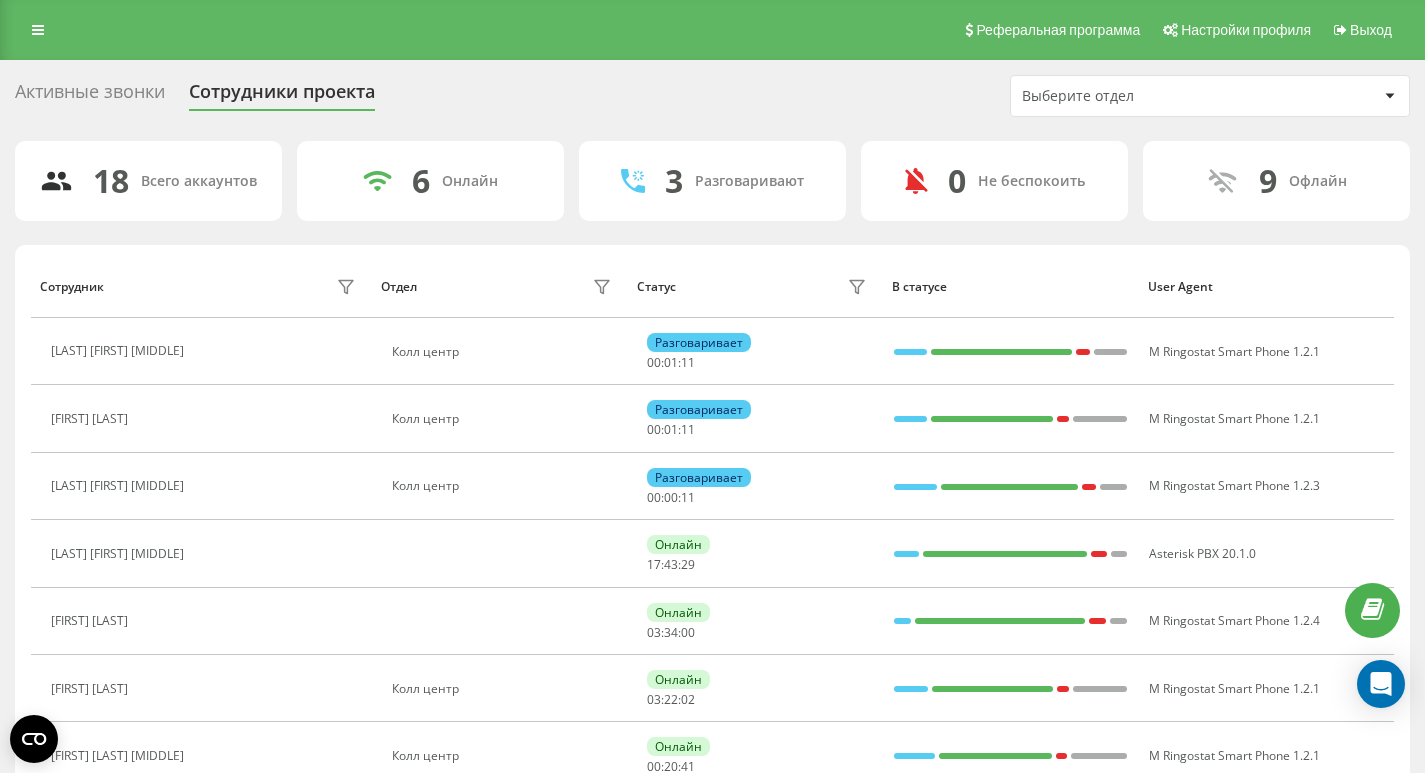 click on "Активные звонки" at bounding box center (90, 96) 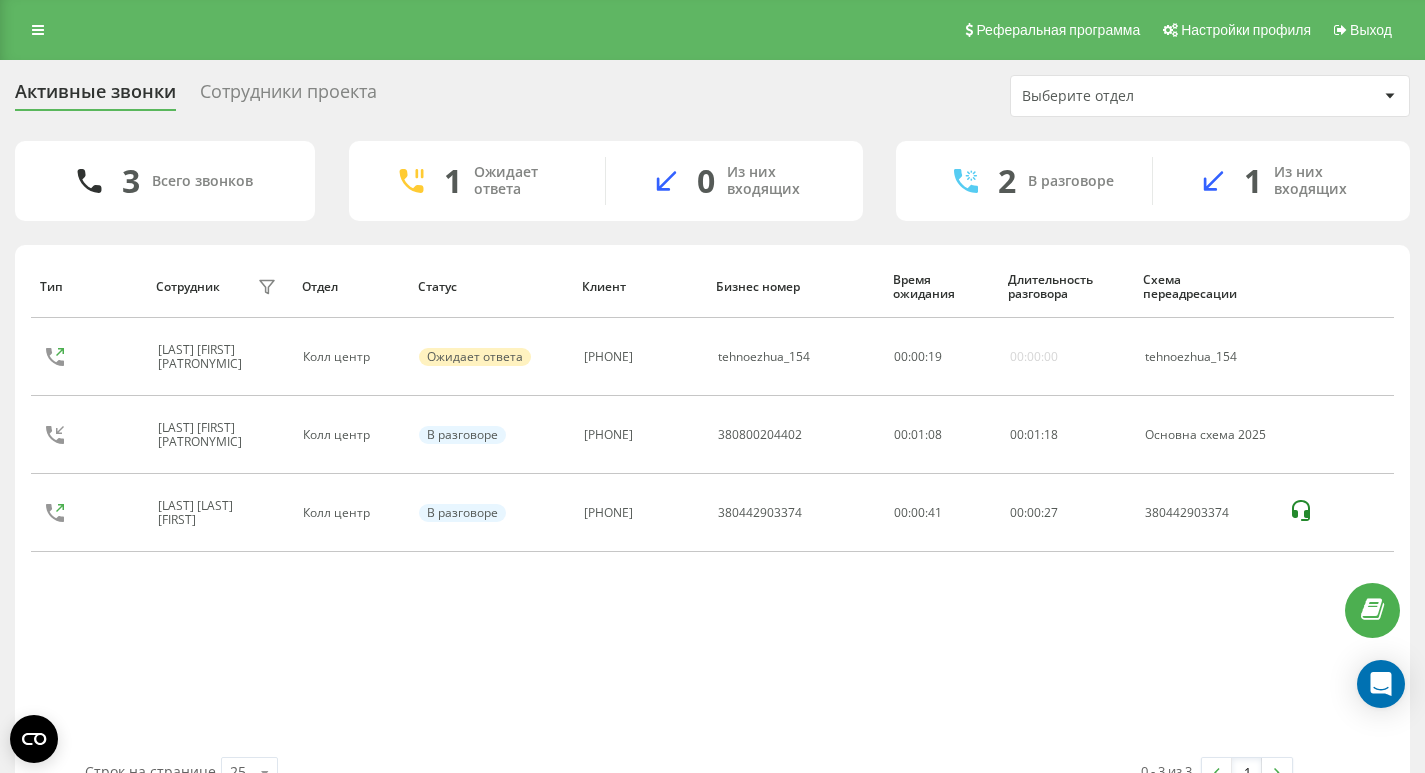 scroll, scrollTop: 0, scrollLeft: 0, axis: both 